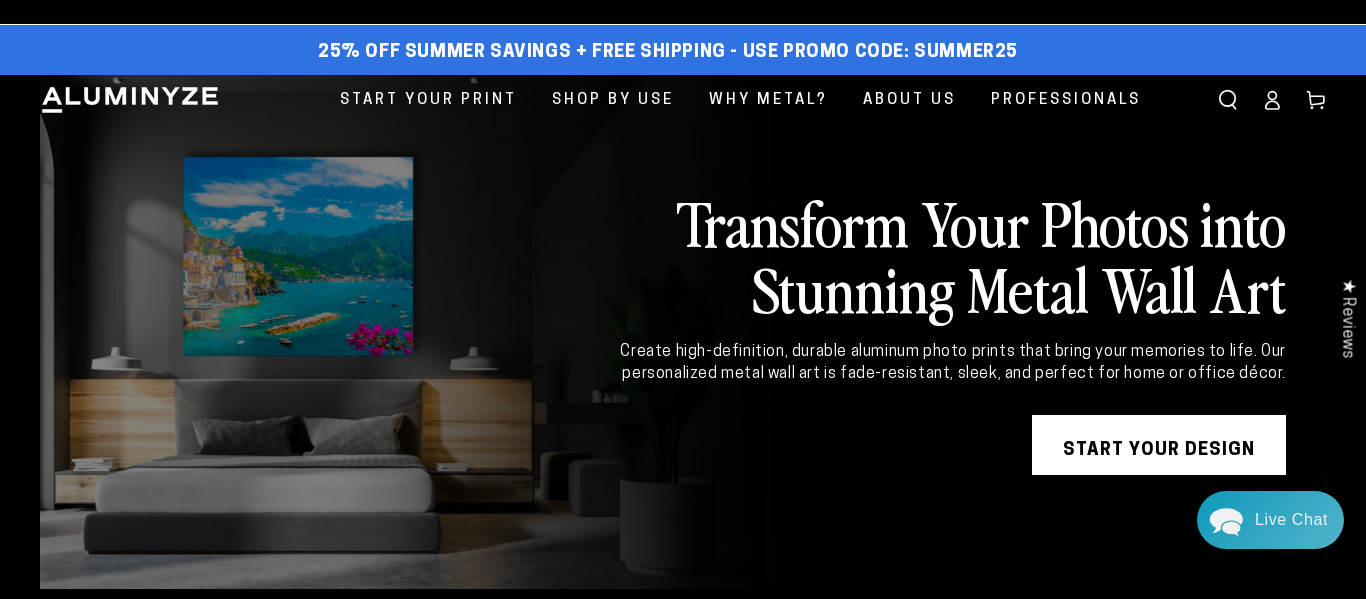 scroll, scrollTop: 61, scrollLeft: 0, axis: vertical 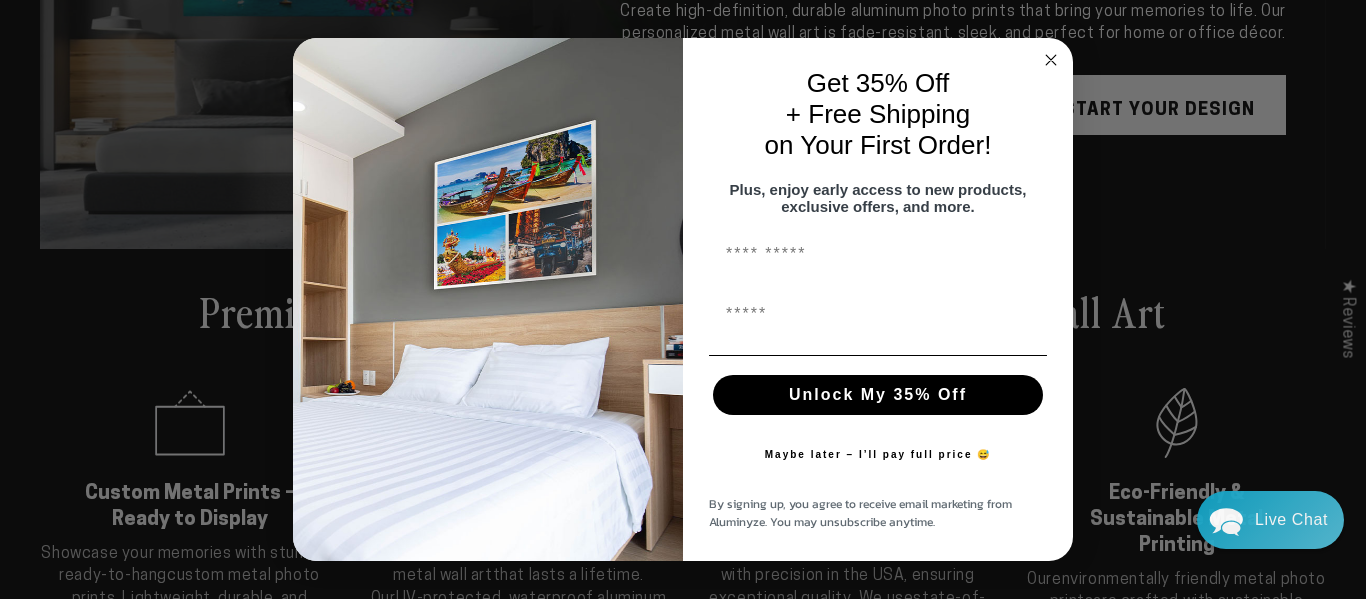 click on "Close dialog Get 35% Off
+ Free Shipping
on Your First Order! Plus, enjoy early access to new products, exclusive offers, and more. First Name First Name Unlock My 35% Off Maybe later – I’ll pay full price 😅 By signing up, you agree to receive email marketing from Aluminyze. You may unsubscribe anytime. ******" at bounding box center (683, 299) 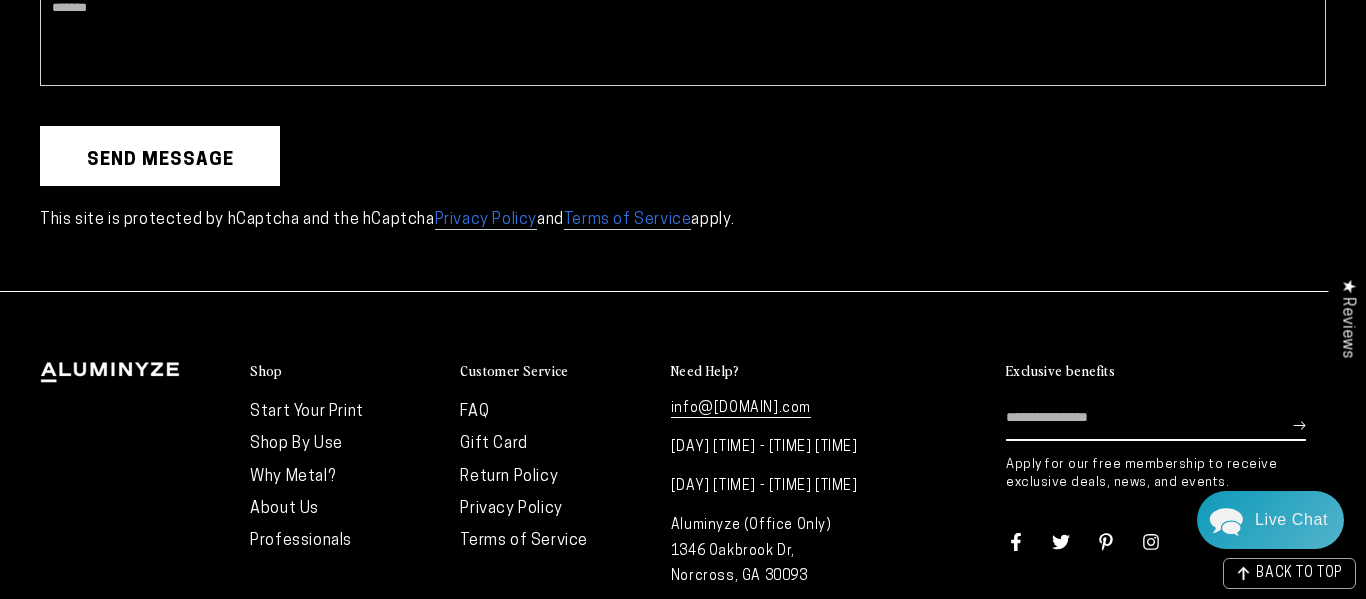 scroll, scrollTop: 5221, scrollLeft: 0, axis: vertical 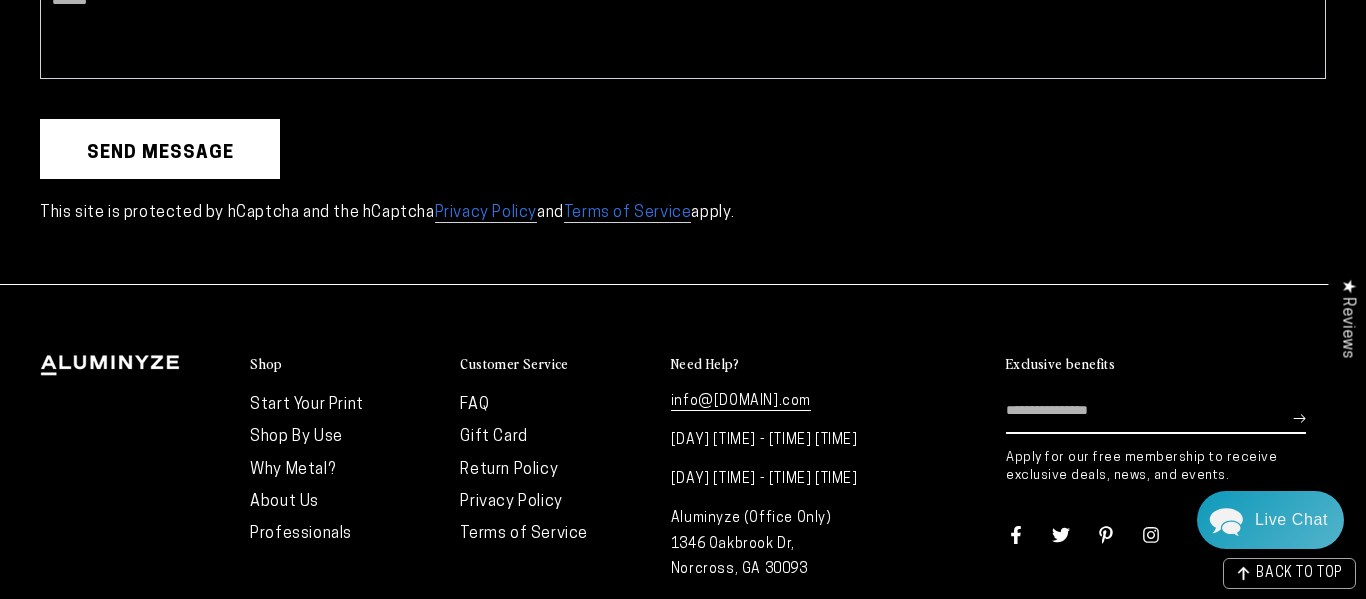 click on "info@aluminyze.com" at bounding box center [741, 402] 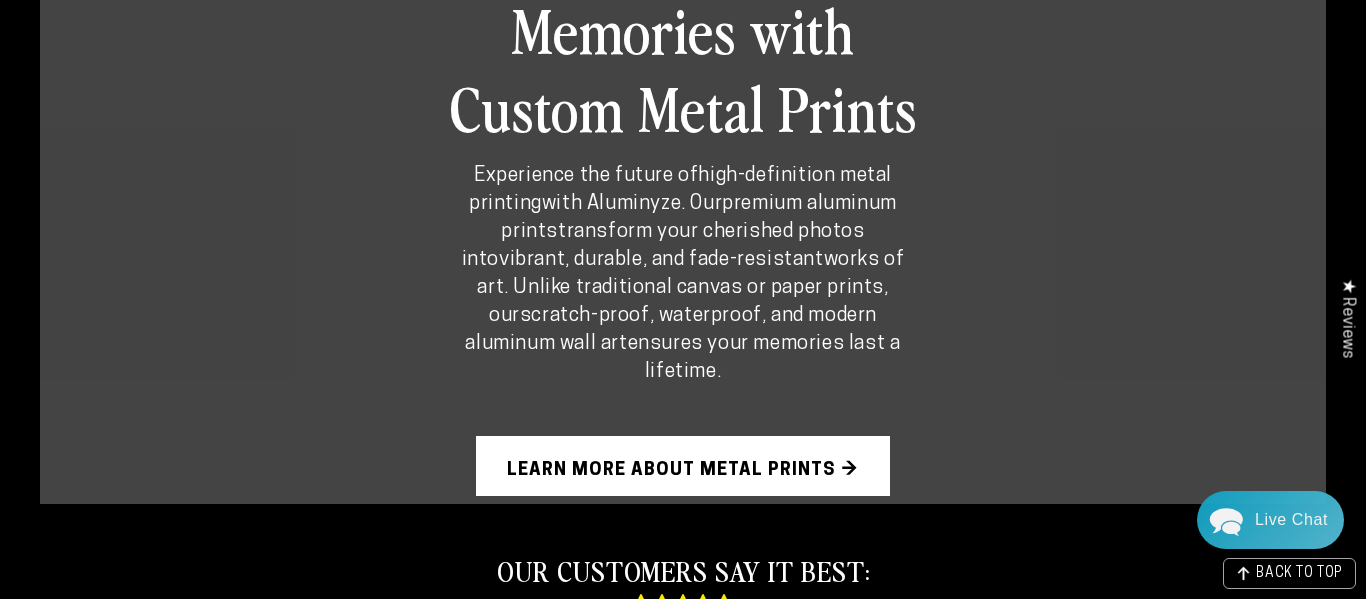 scroll, scrollTop: 1151, scrollLeft: 0, axis: vertical 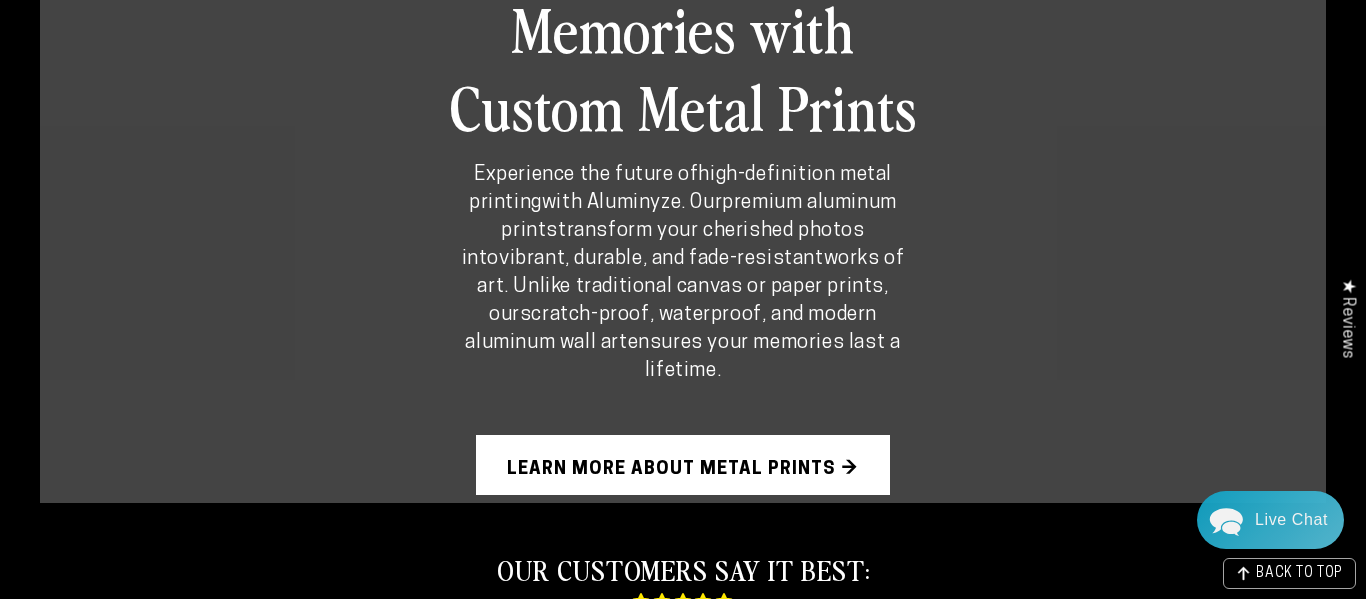 click on "Learn More About Metal Prints →" at bounding box center (683, 465) 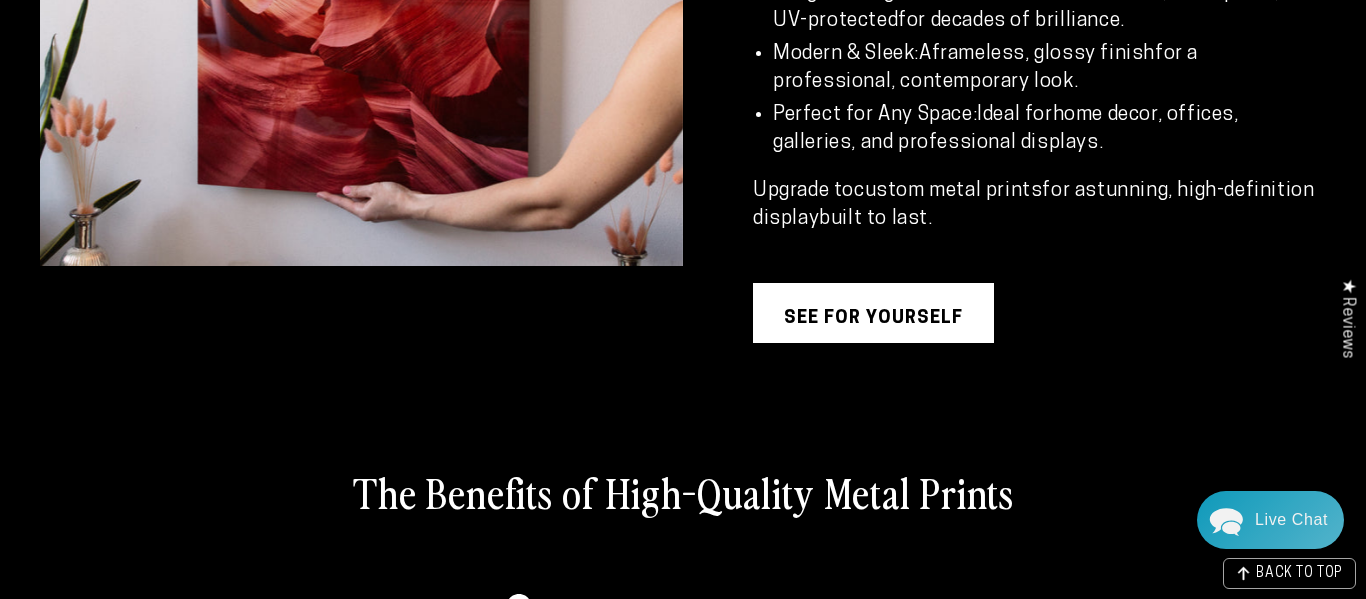 scroll, scrollTop: 1894, scrollLeft: 0, axis: vertical 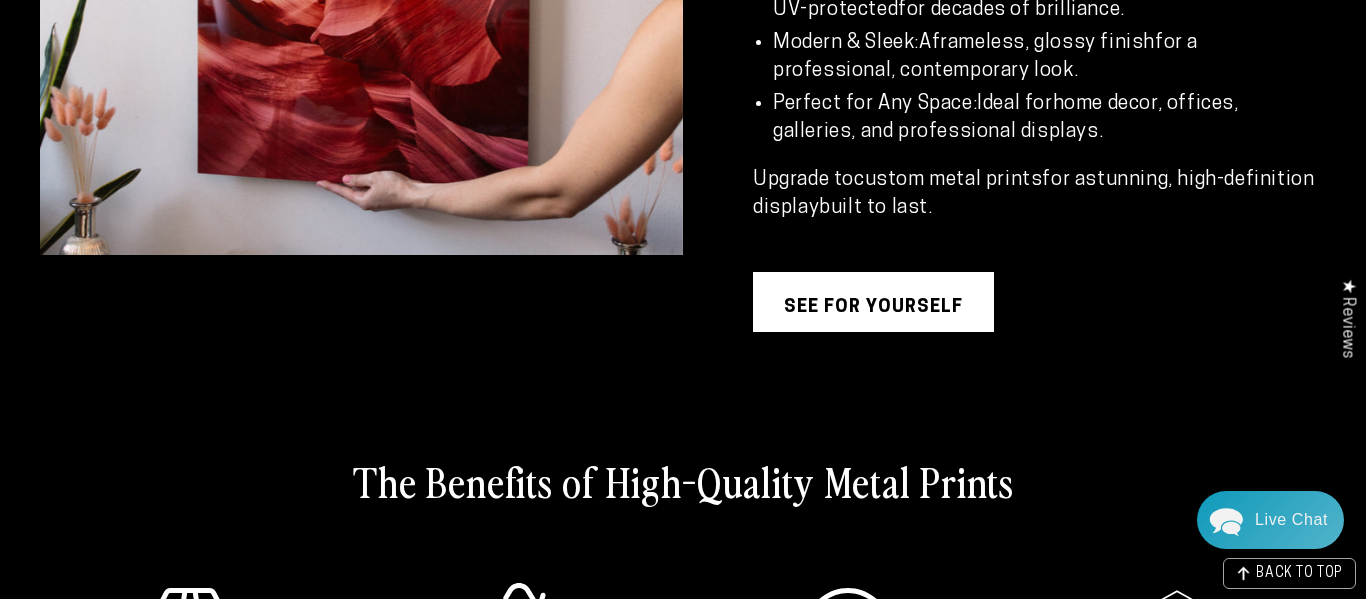 click on "see for yourself" at bounding box center (873, 302) 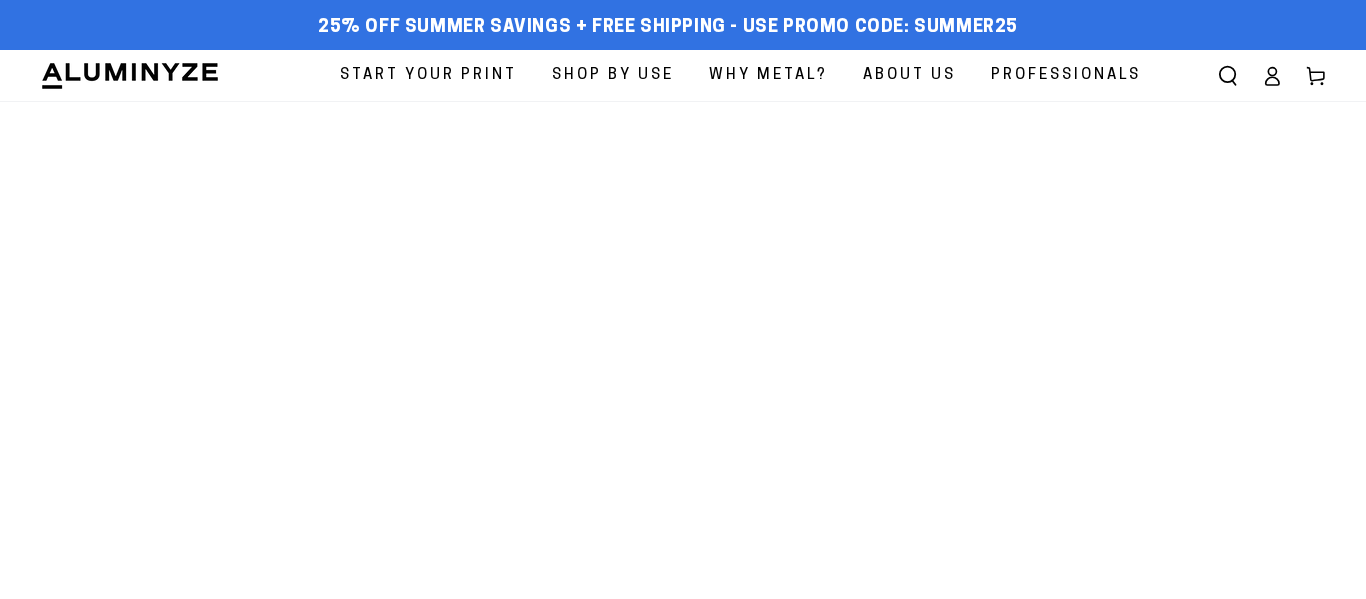 scroll, scrollTop: 0, scrollLeft: 0, axis: both 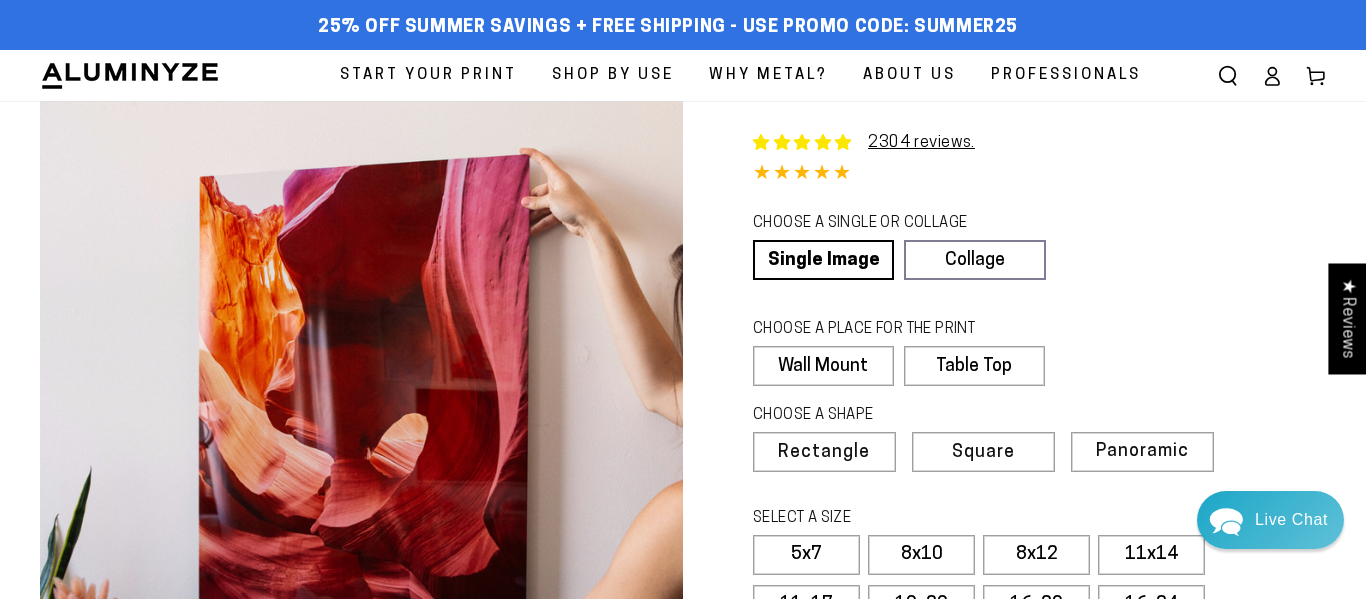 select on "**********" 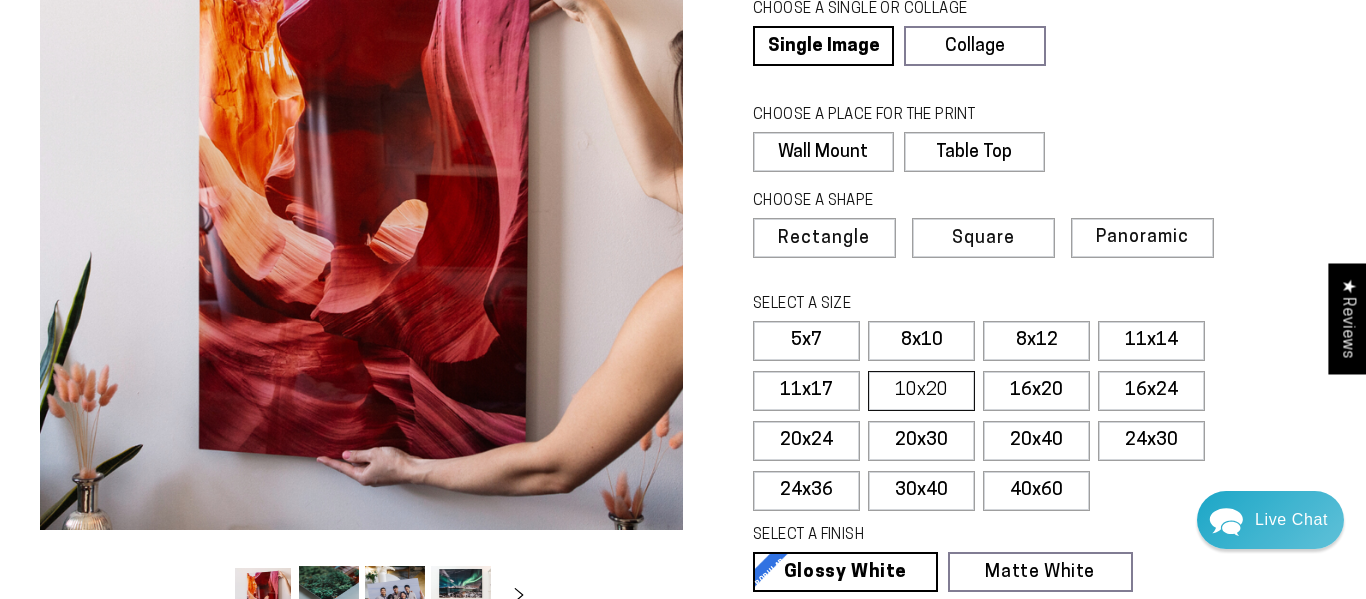 scroll, scrollTop: 290, scrollLeft: 0, axis: vertical 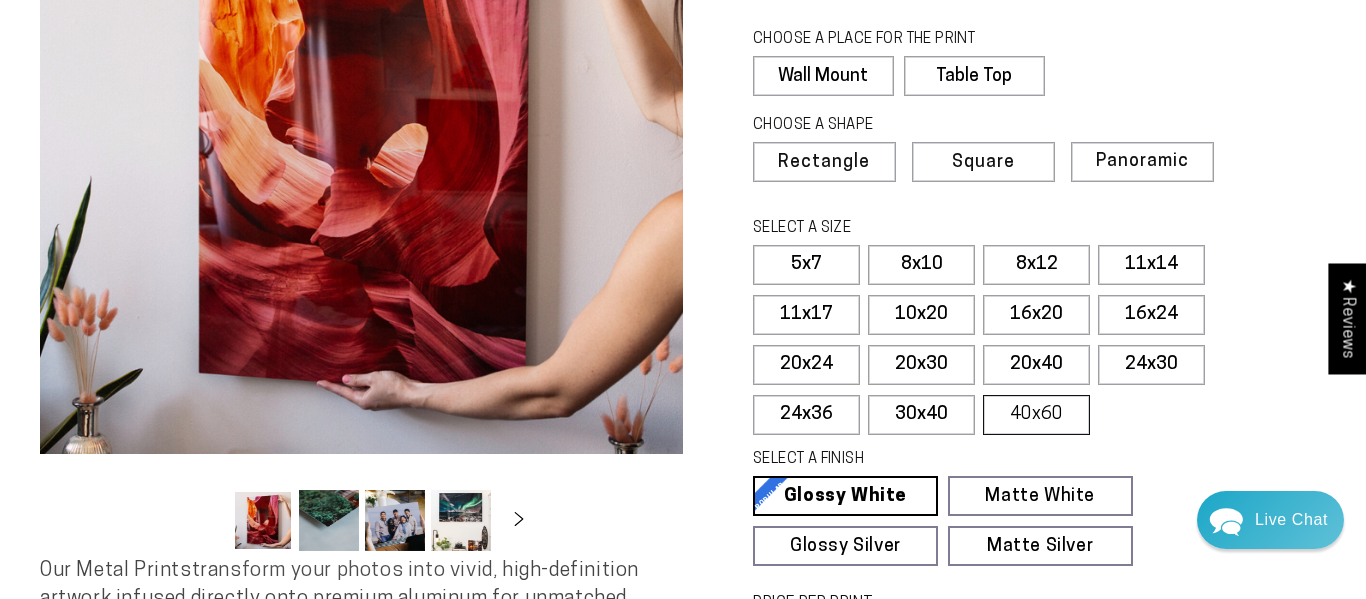 click on "40x60" at bounding box center [1036, 415] 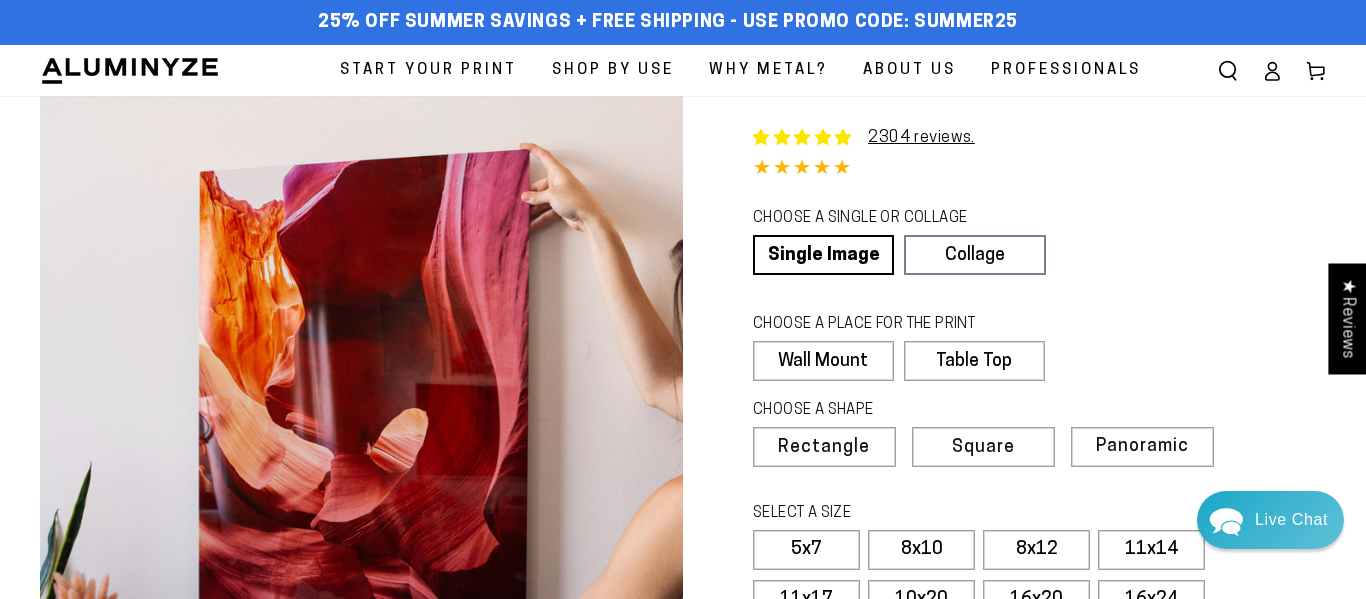 scroll, scrollTop: 0, scrollLeft: 0, axis: both 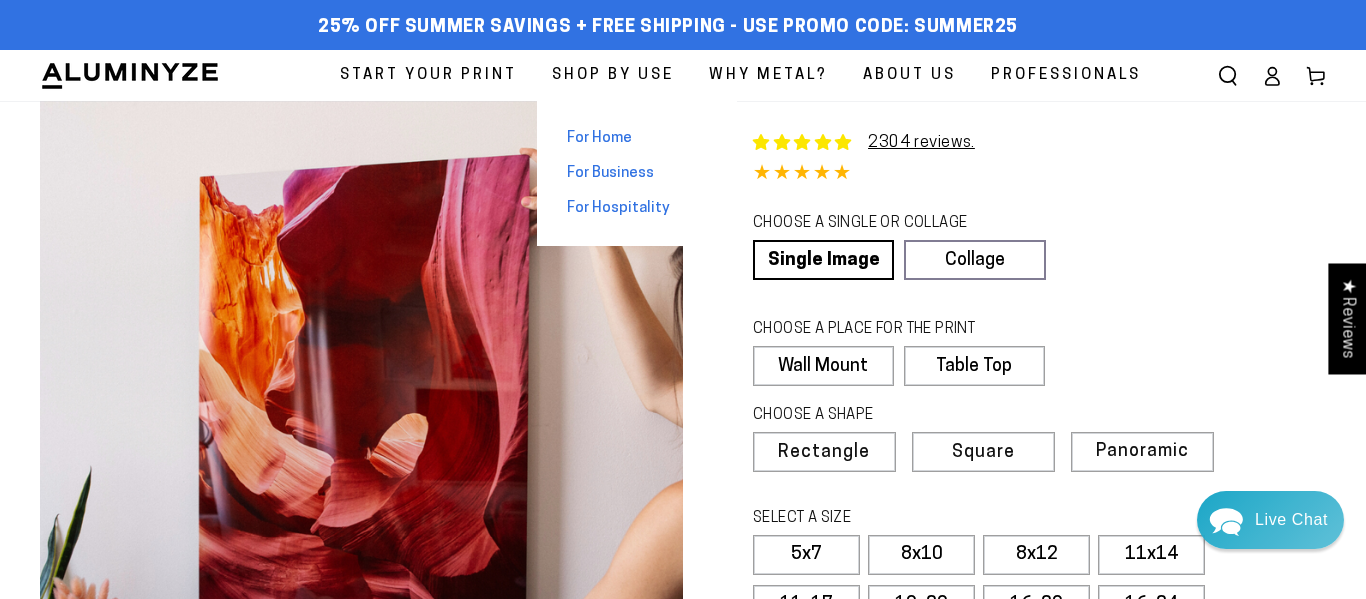 click on "For Home" at bounding box center [599, 138] 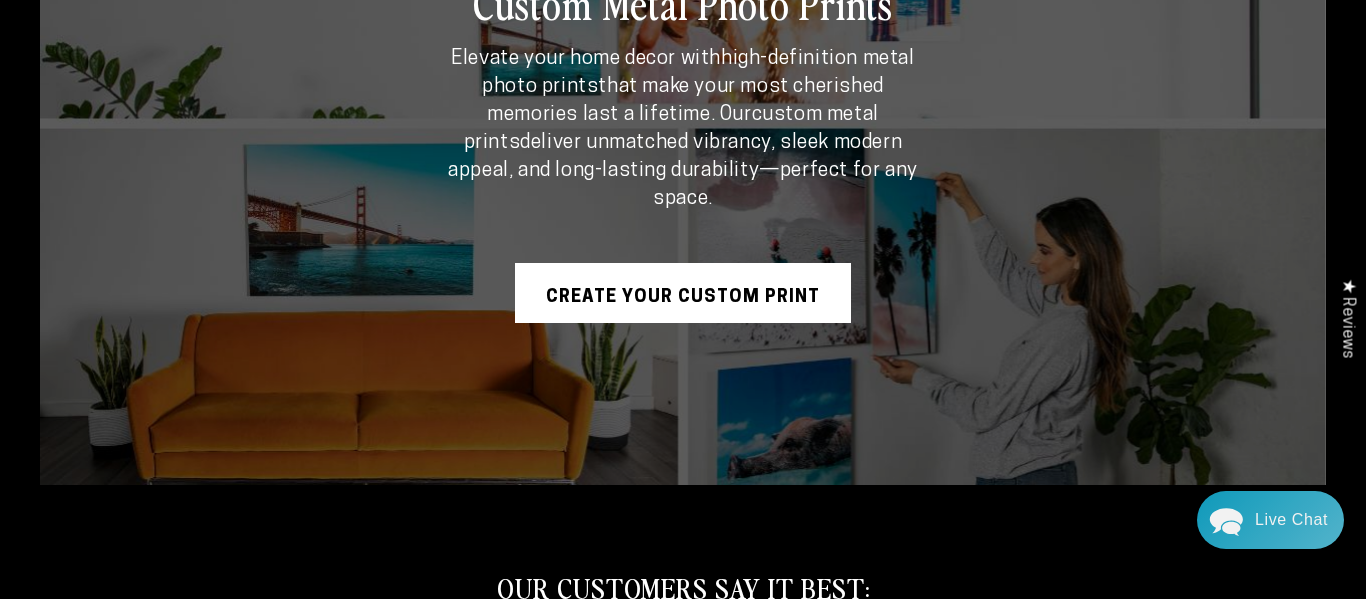 scroll, scrollTop: 342, scrollLeft: 0, axis: vertical 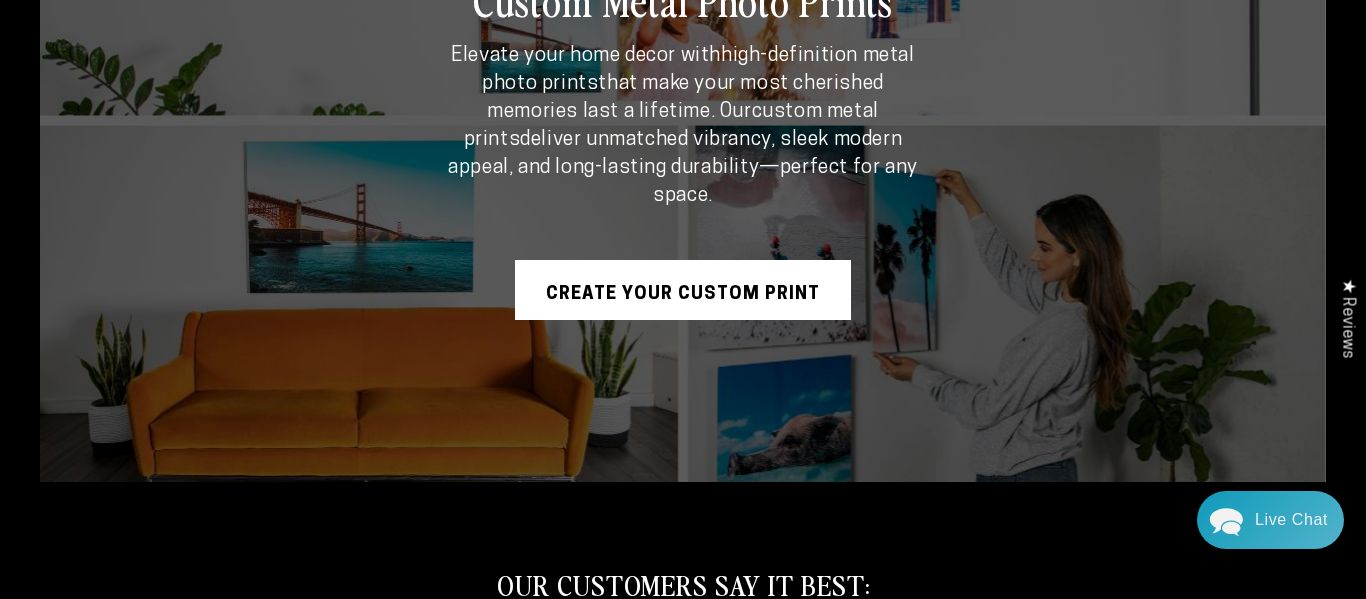 click on "Create Your Custom Print" at bounding box center [683, 290] 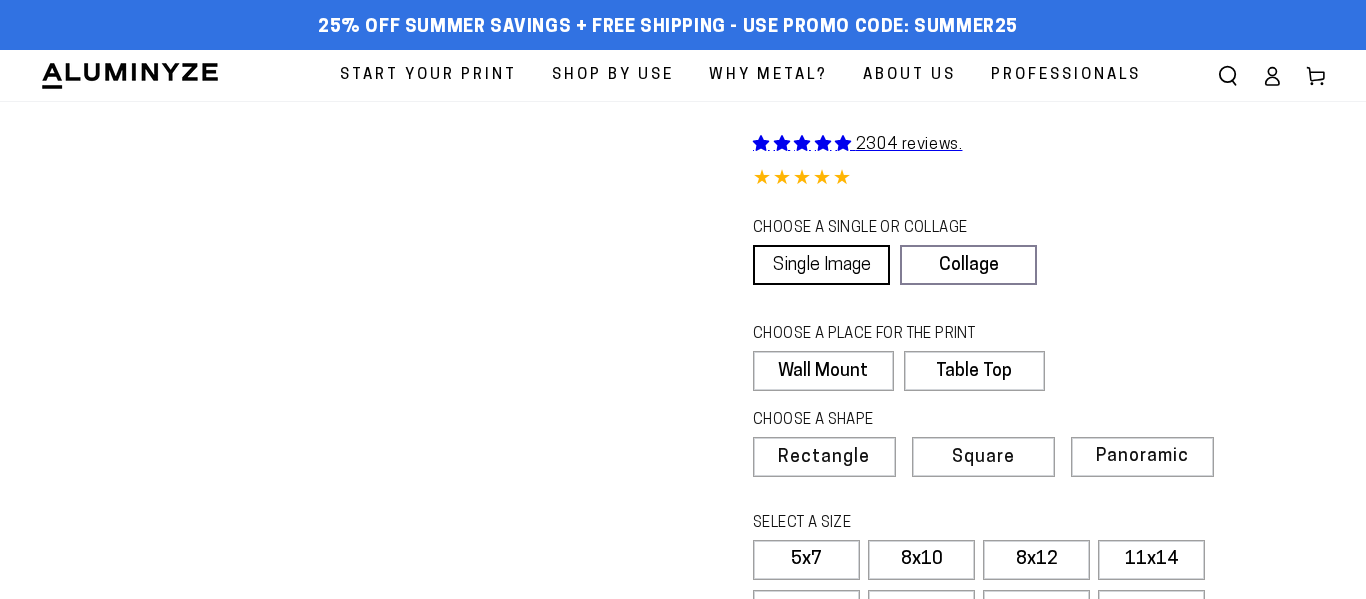 scroll, scrollTop: 0, scrollLeft: 0, axis: both 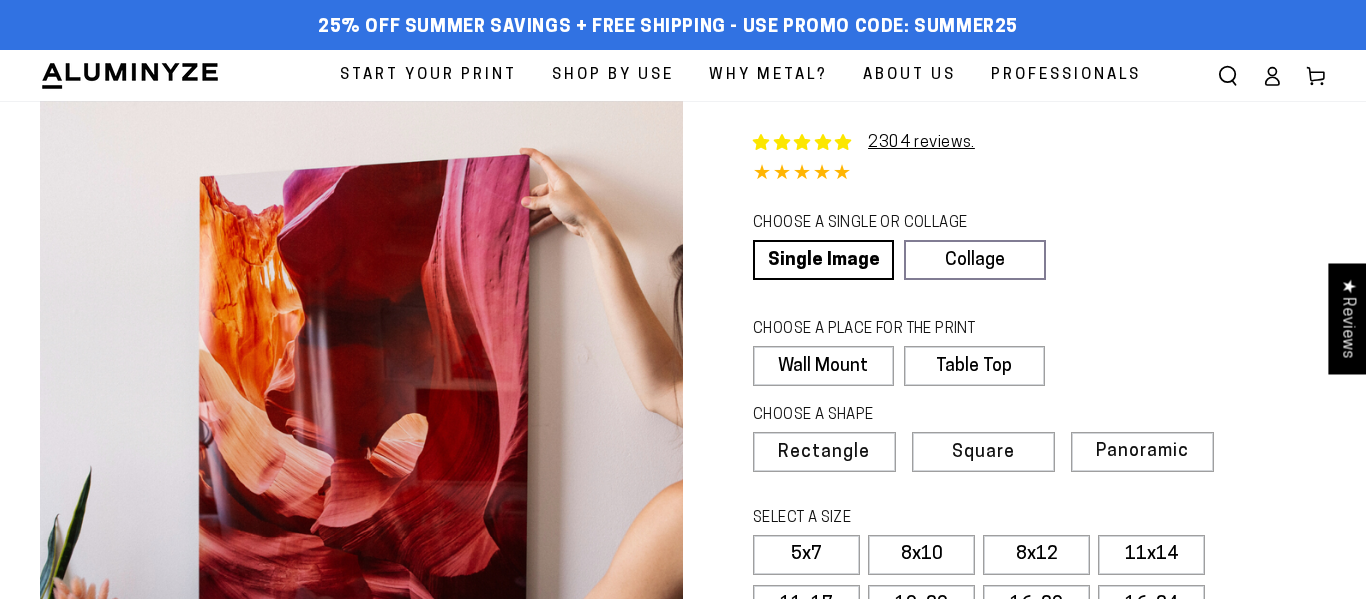 select on "**********" 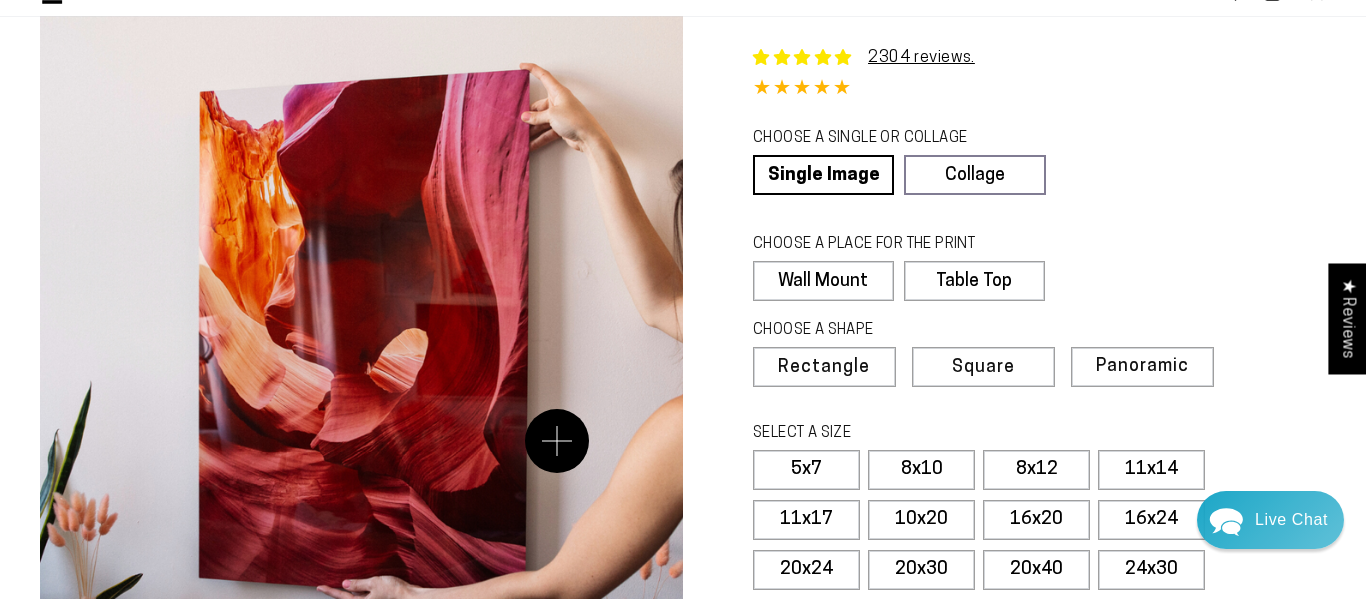 scroll, scrollTop: 72, scrollLeft: 0, axis: vertical 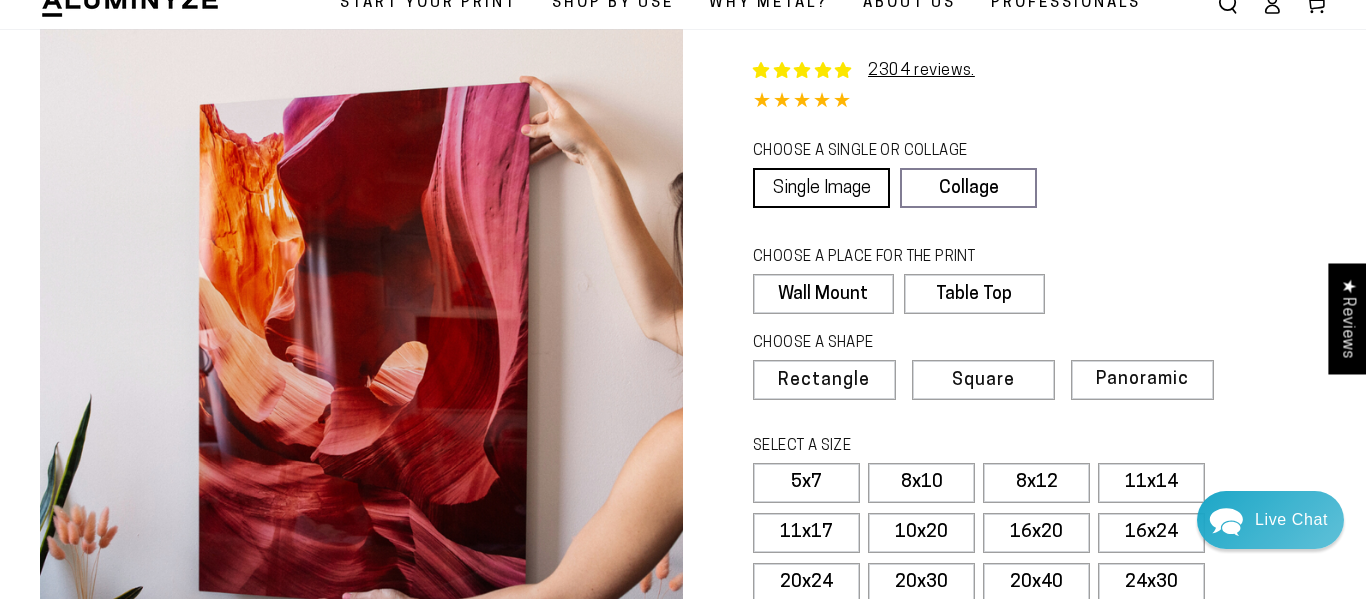 click on "Single Image" at bounding box center [821, 188] 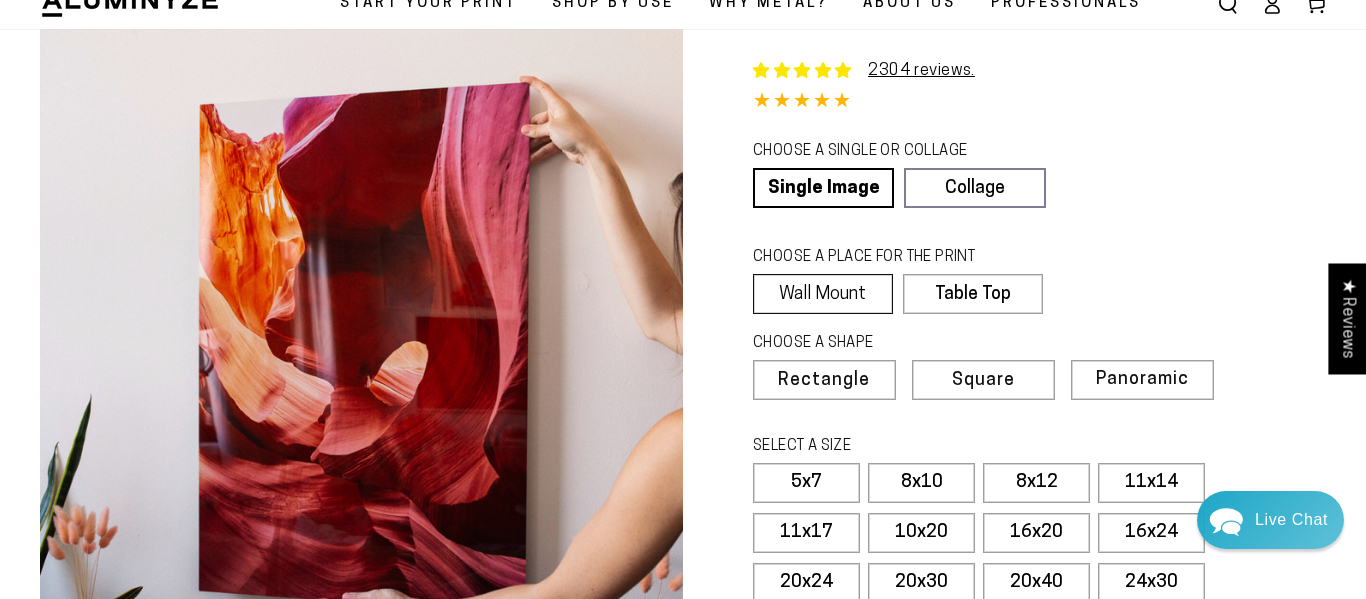 click on "Wall Mount" at bounding box center (823, 294) 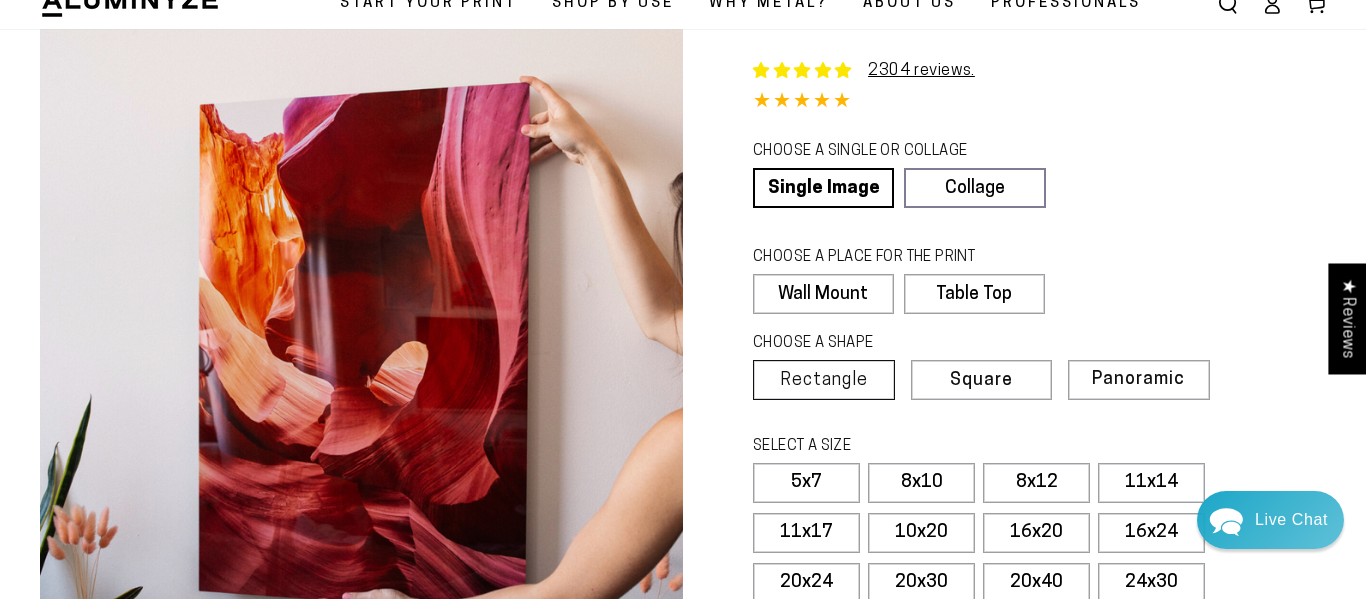 click on "Rectangle" at bounding box center [824, 381] 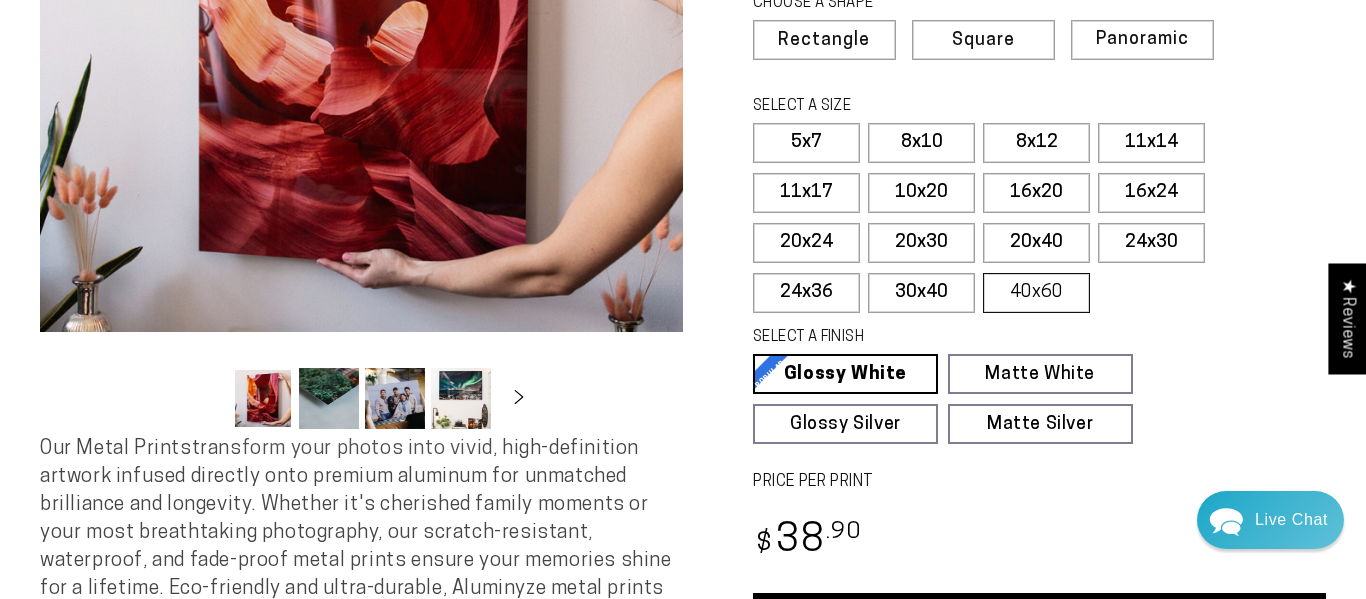 scroll, scrollTop: 414, scrollLeft: 0, axis: vertical 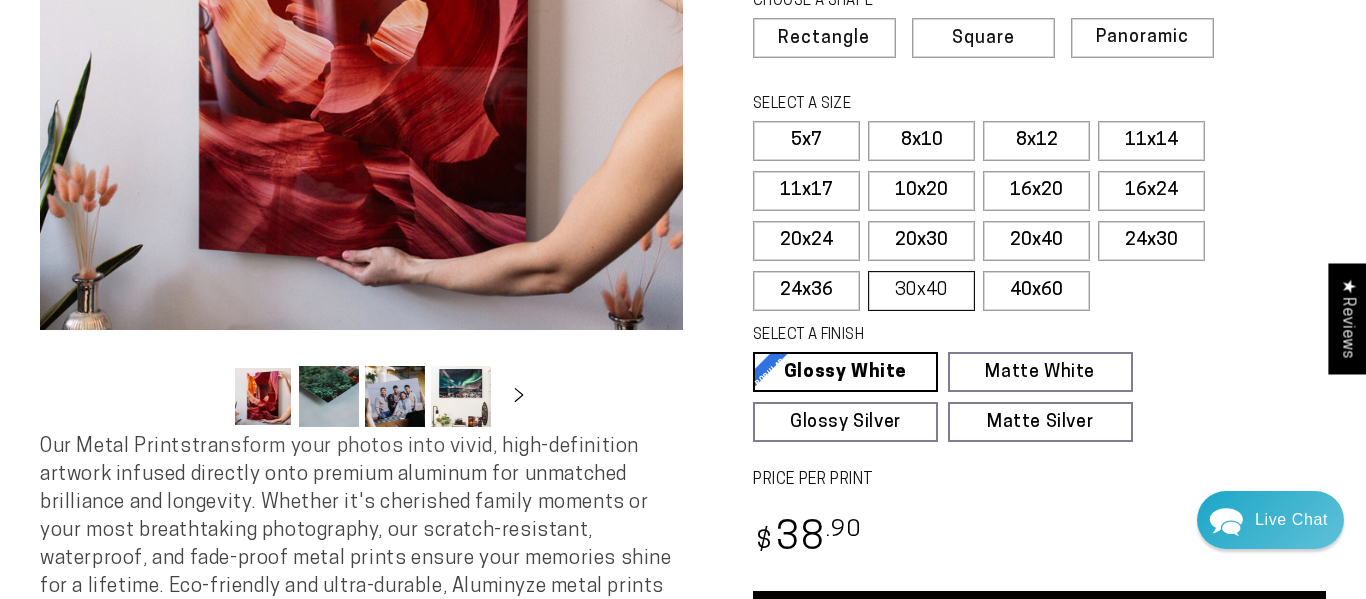 click on "30x40" at bounding box center (921, 291) 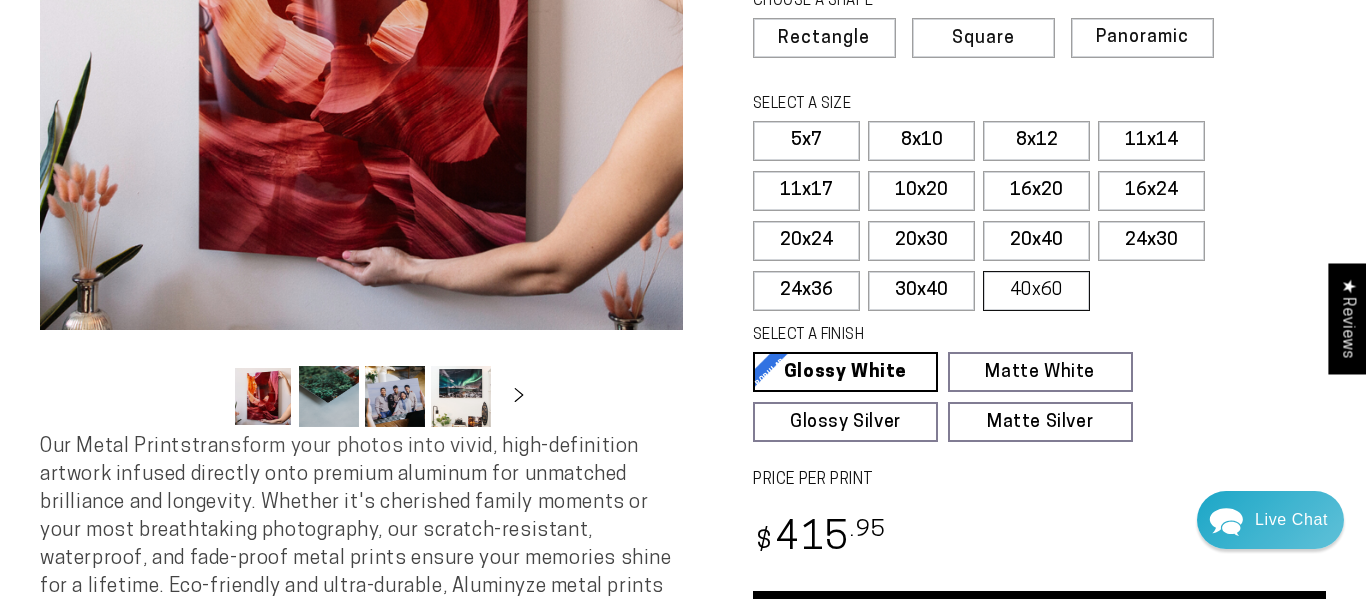 click on "40x60" at bounding box center [1036, 291] 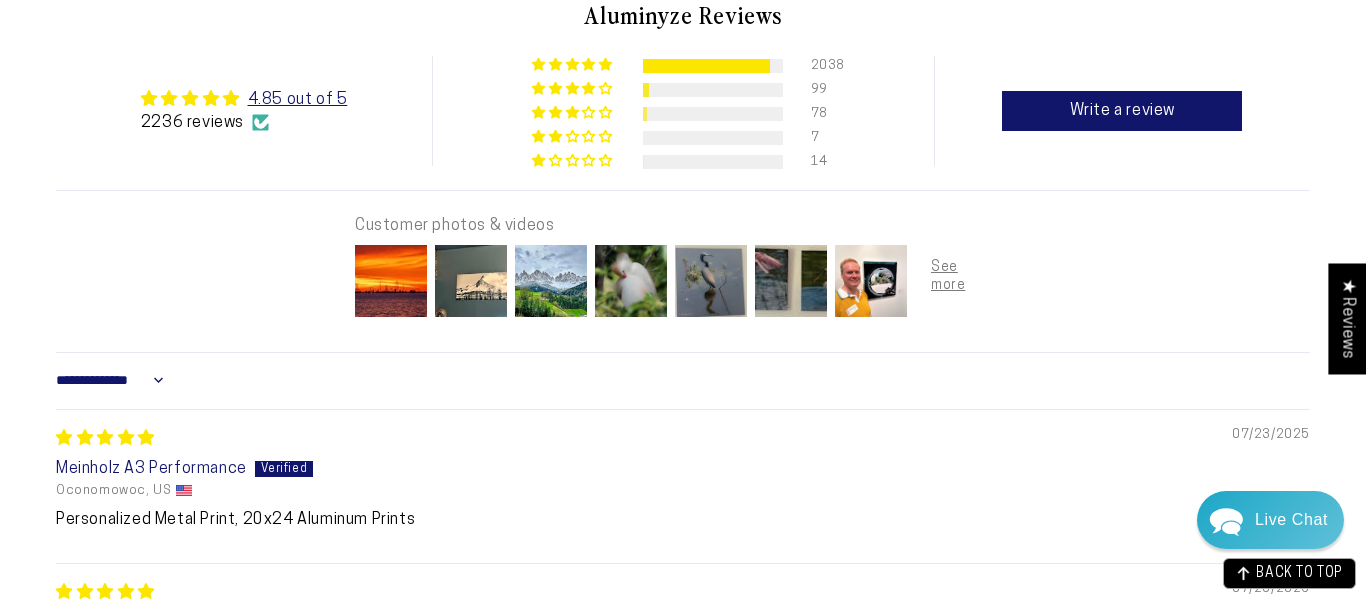 scroll, scrollTop: 1186, scrollLeft: 0, axis: vertical 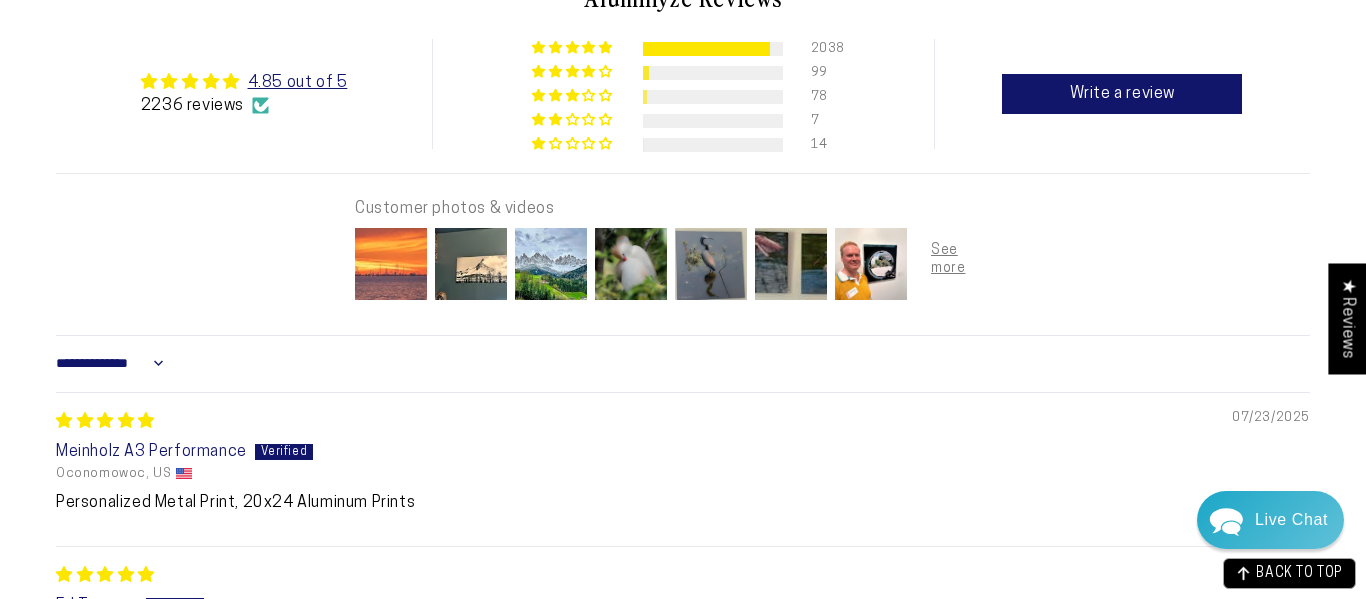click at bounding box center [391, 264] 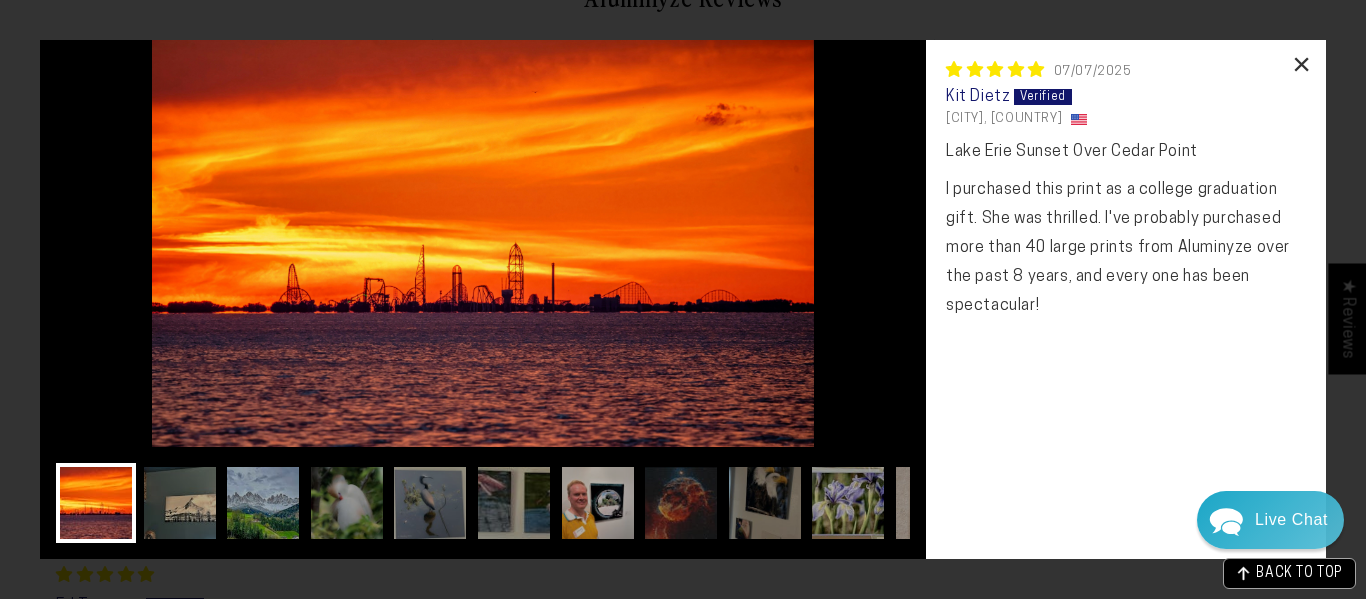 click on "×" at bounding box center (1302, 64) 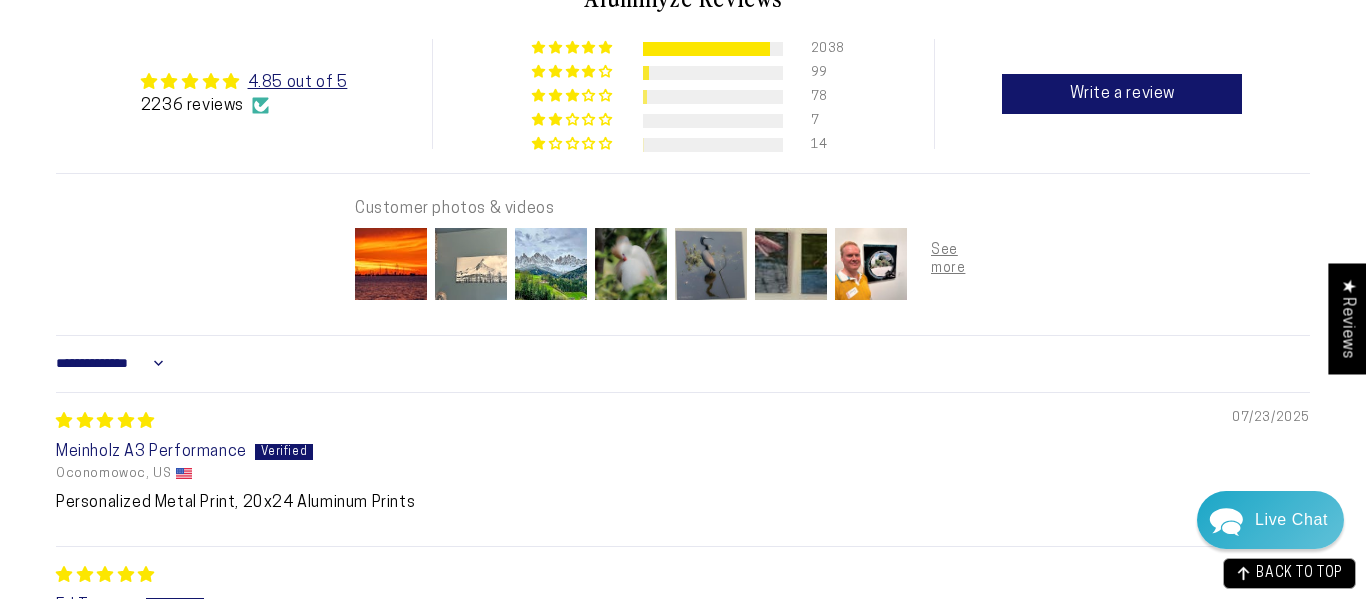 click at bounding box center (471, 264) 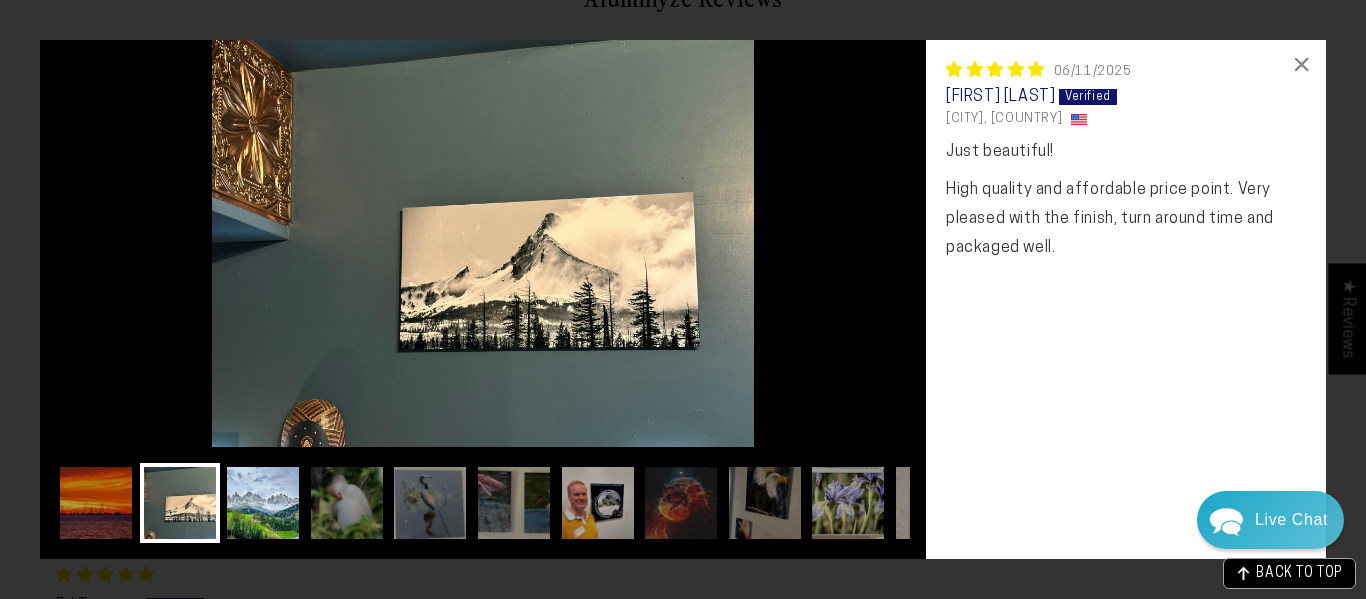 click at bounding box center (263, 503) 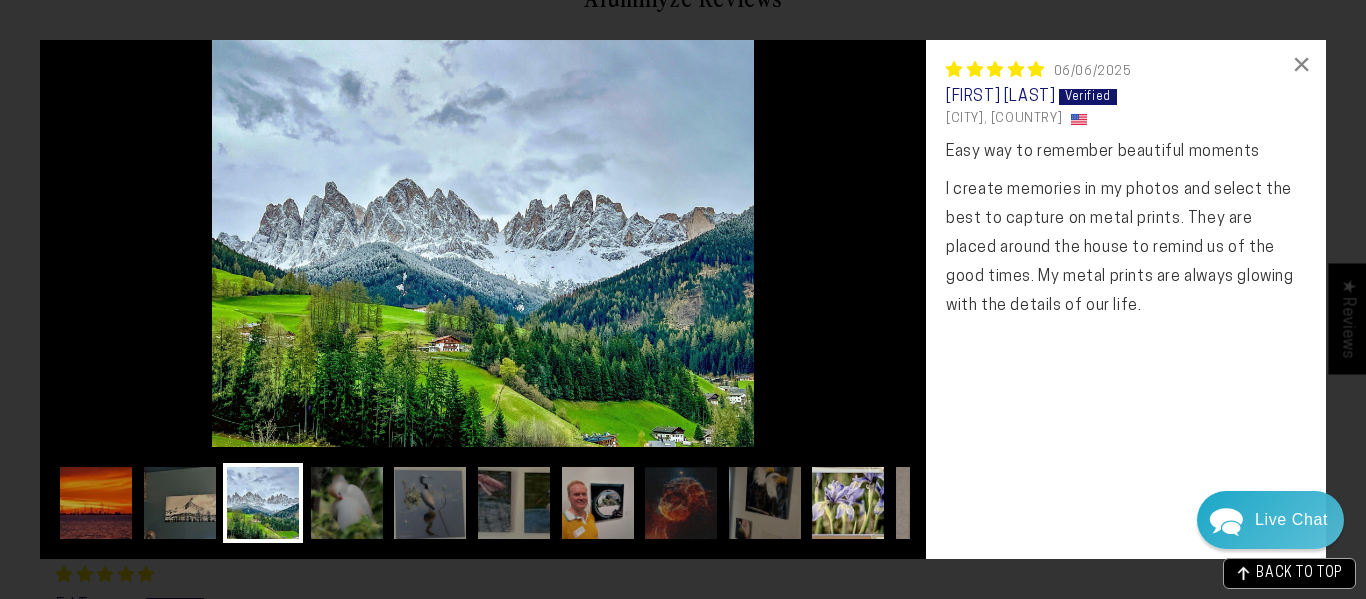 click at bounding box center [848, 503] 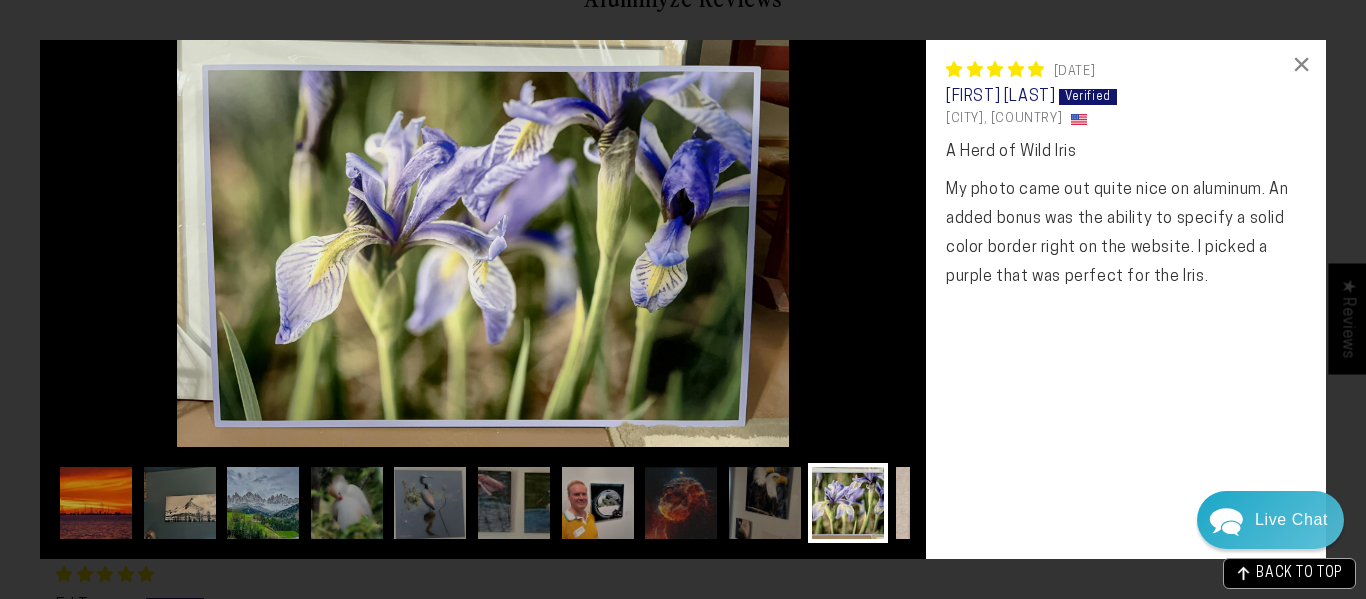 scroll, scrollTop: 0, scrollLeft: 106, axis: horizontal 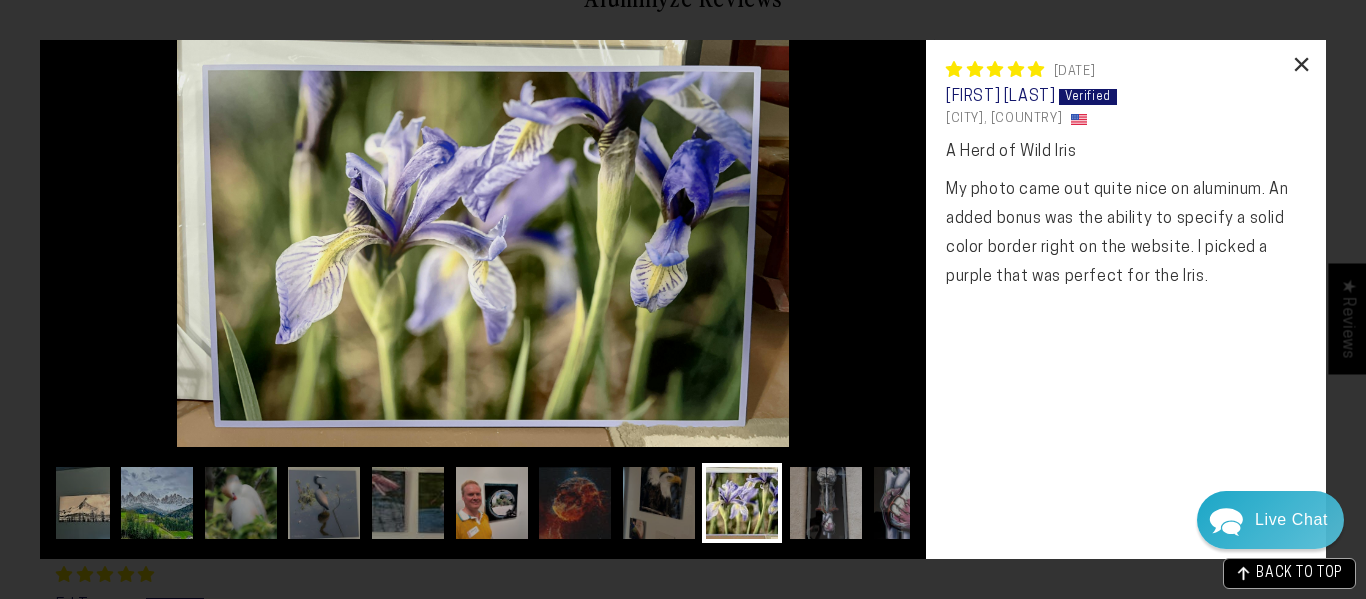 click on "×" at bounding box center (1302, 64) 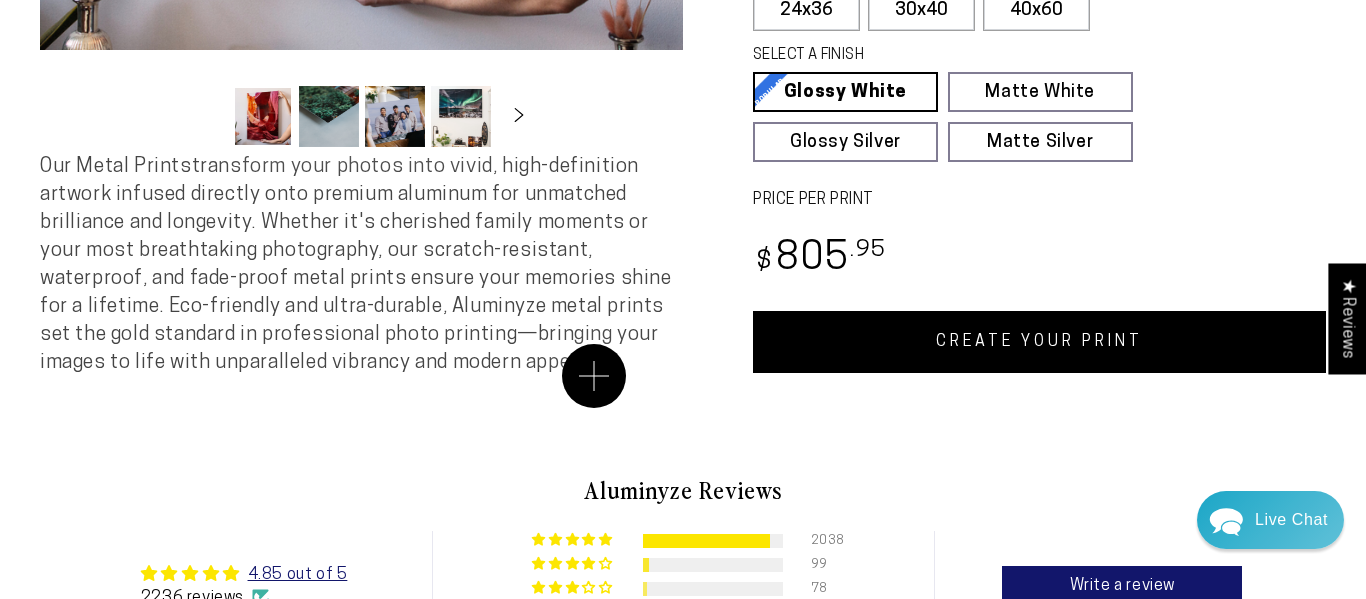 scroll, scrollTop: 0, scrollLeft: 0, axis: both 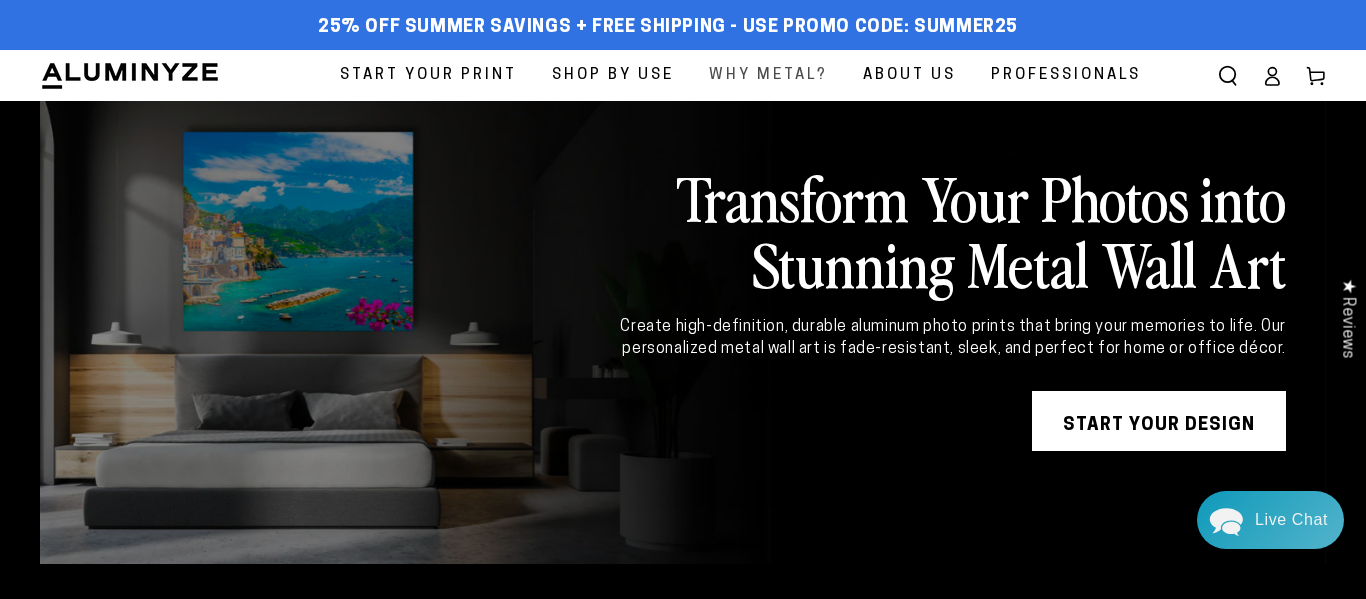 click on "Why Metal?" at bounding box center (768, 75) 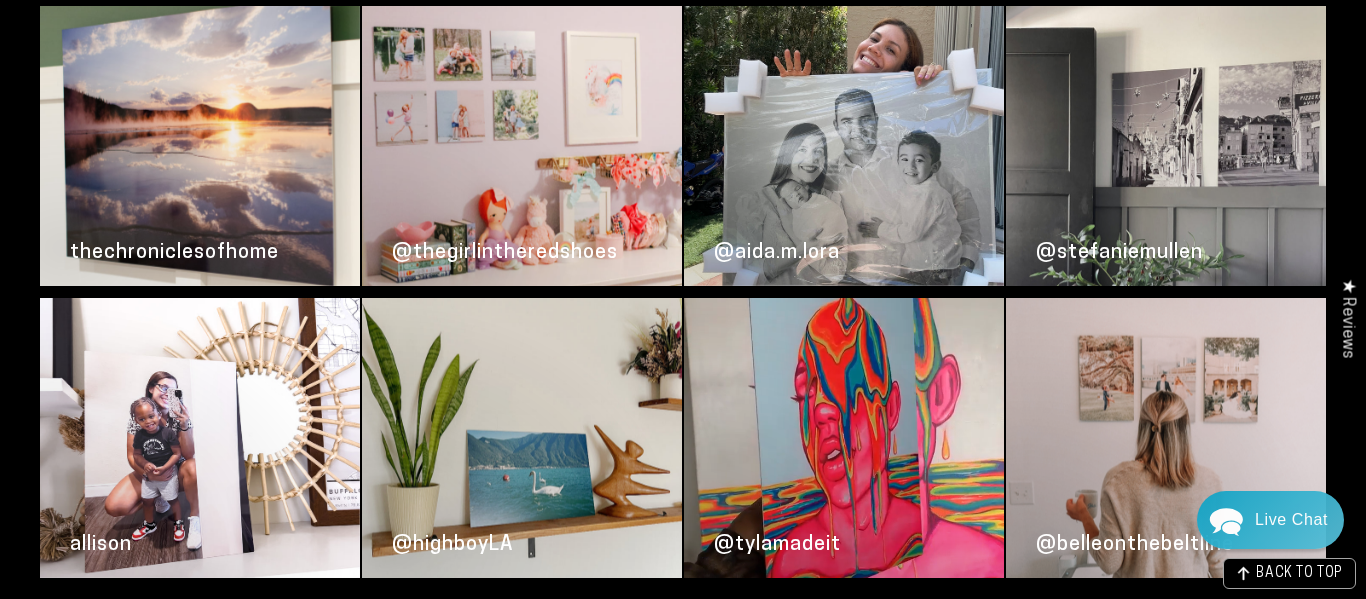 scroll, scrollTop: 4496, scrollLeft: 0, axis: vertical 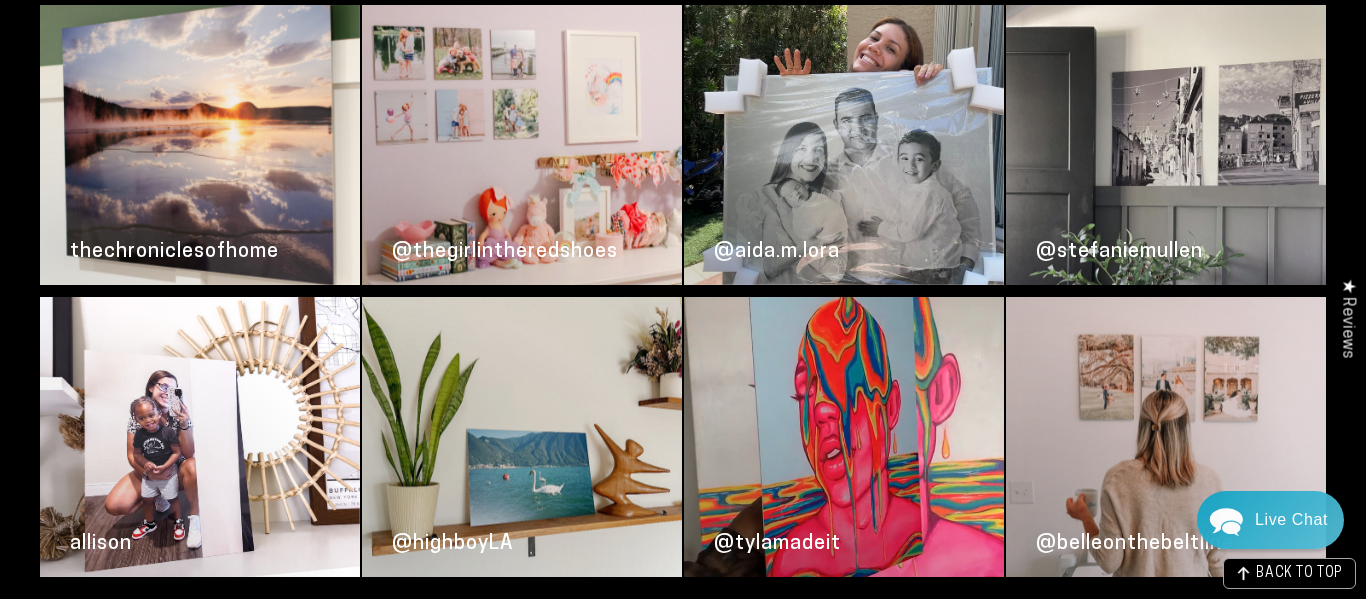 click on "thechroniclesofhome" at bounding box center (200, 145) 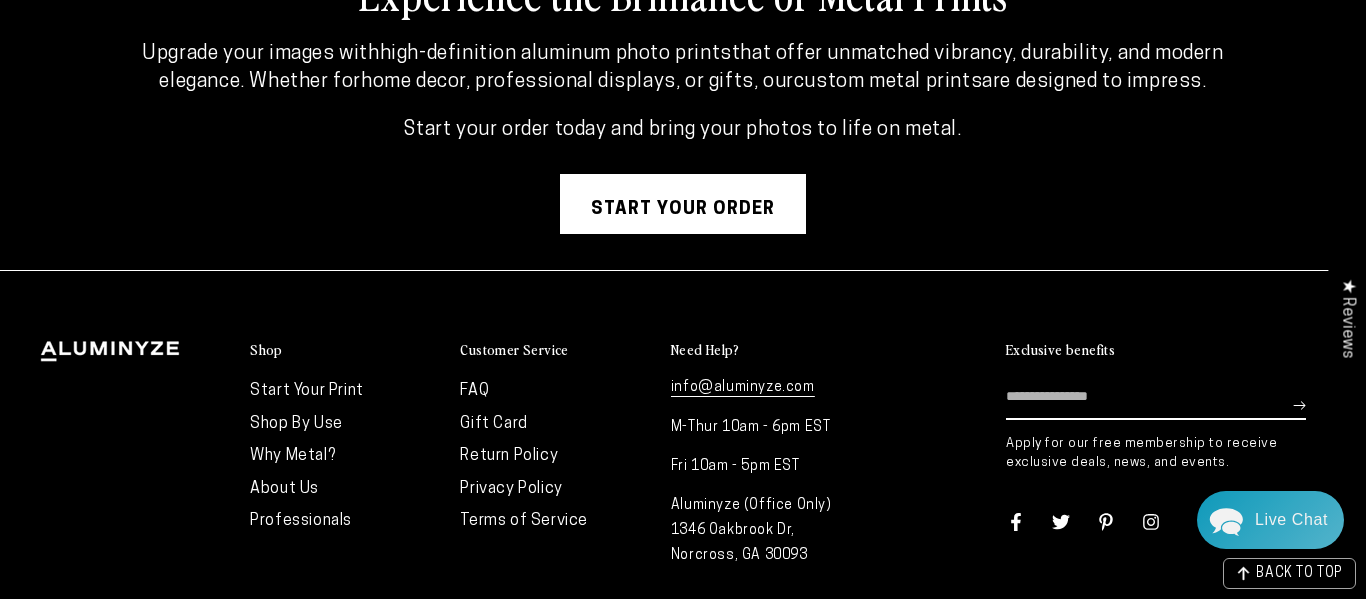scroll, scrollTop: 5301, scrollLeft: 0, axis: vertical 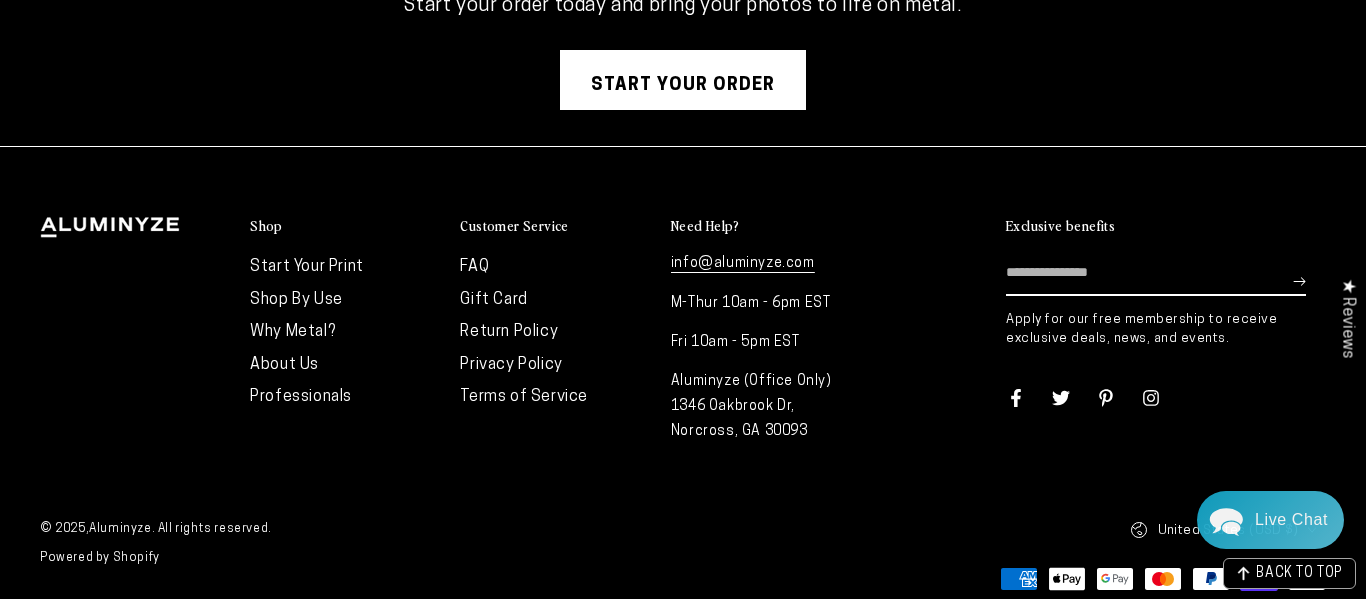 click on "About Us" at bounding box center (284, 365) 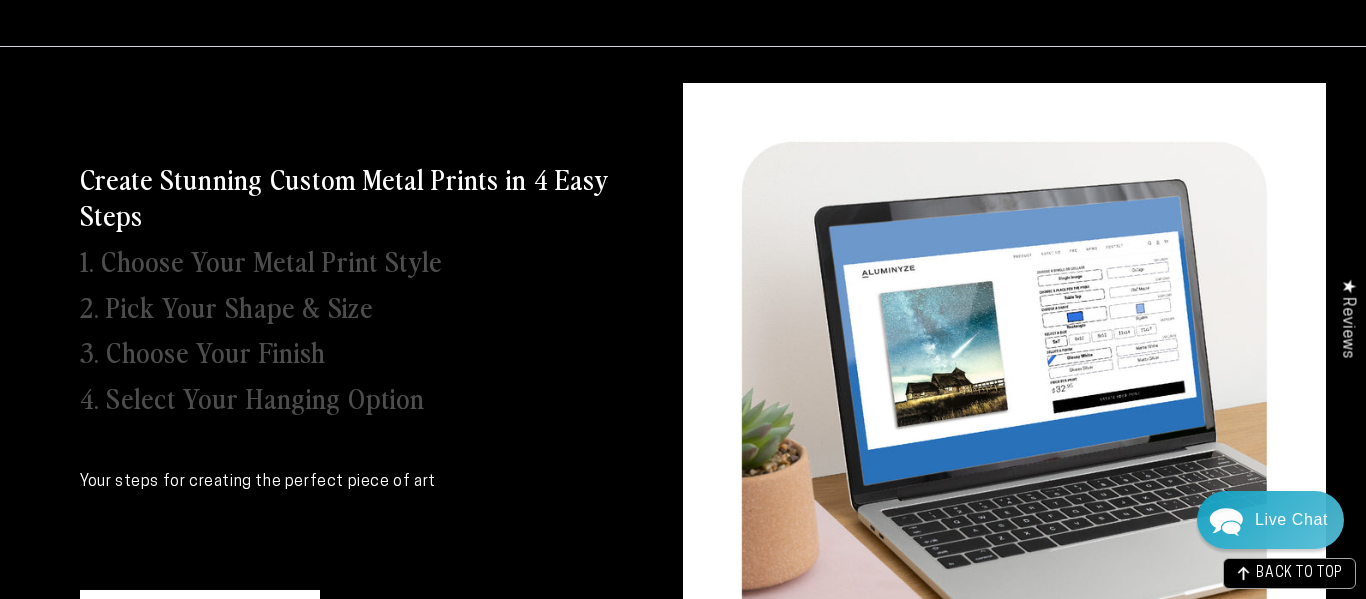 scroll, scrollTop: 571, scrollLeft: 0, axis: vertical 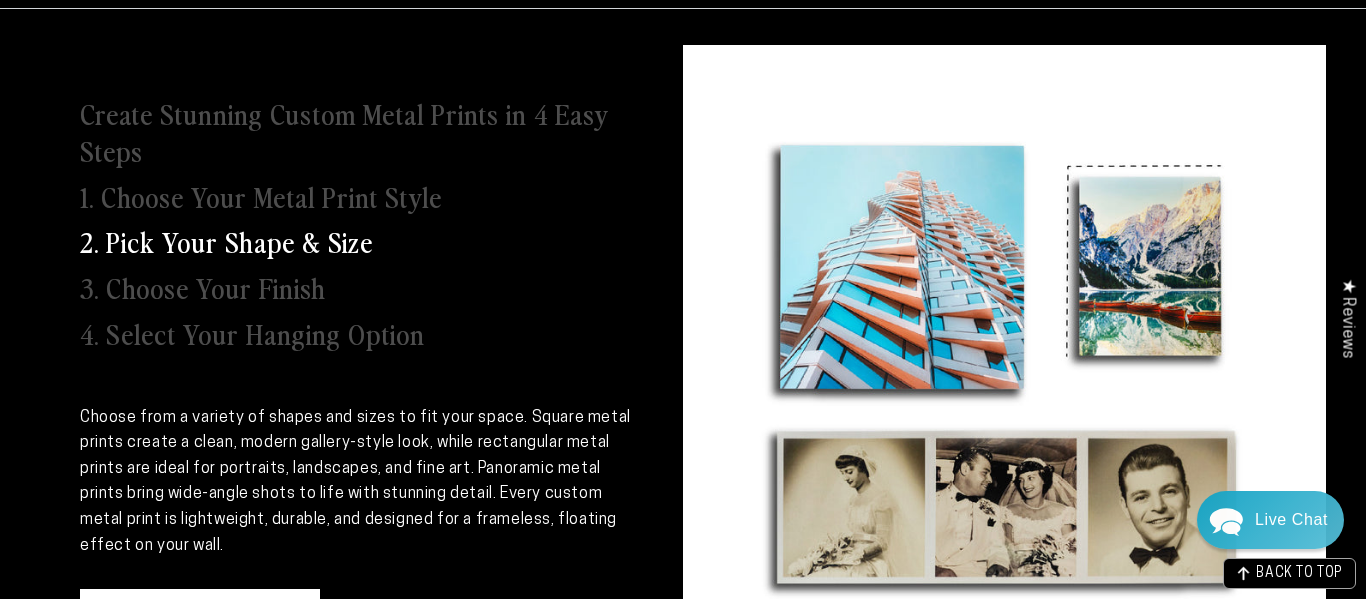 drag, startPoint x: 235, startPoint y: 234, endPoint x: 252, endPoint y: 239, distance: 17.720045 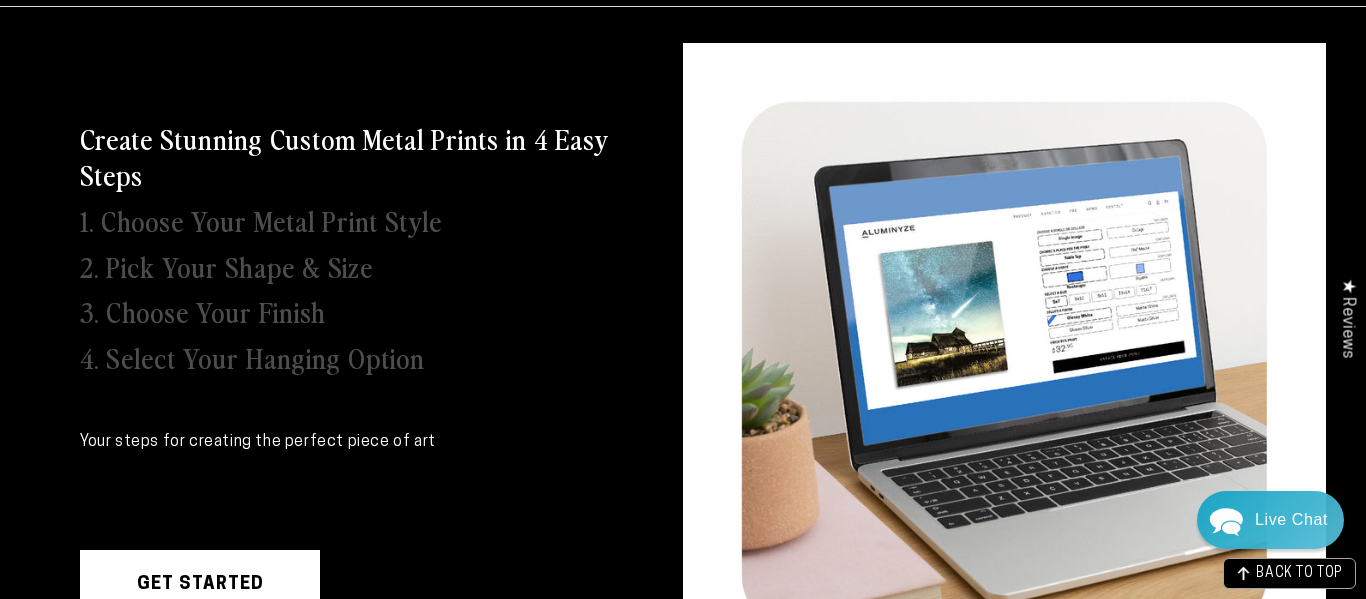 scroll, scrollTop: 559, scrollLeft: 0, axis: vertical 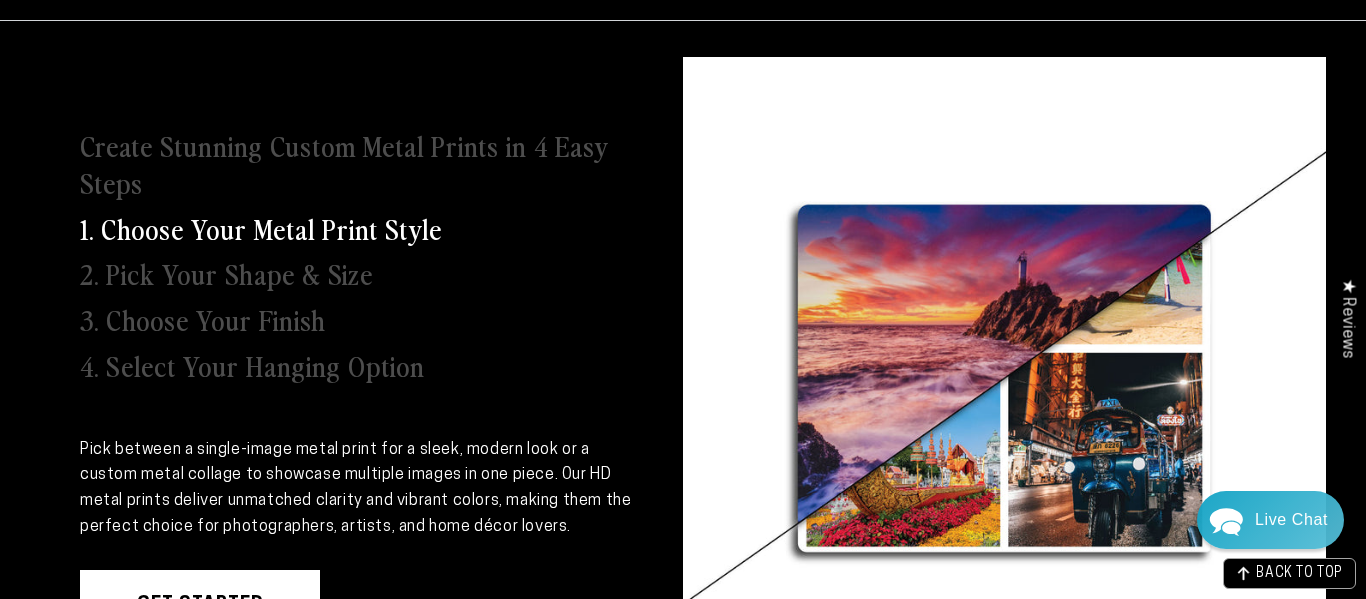 click on "1. Choose Your Metal Print Style" at bounding box center [261, 228] 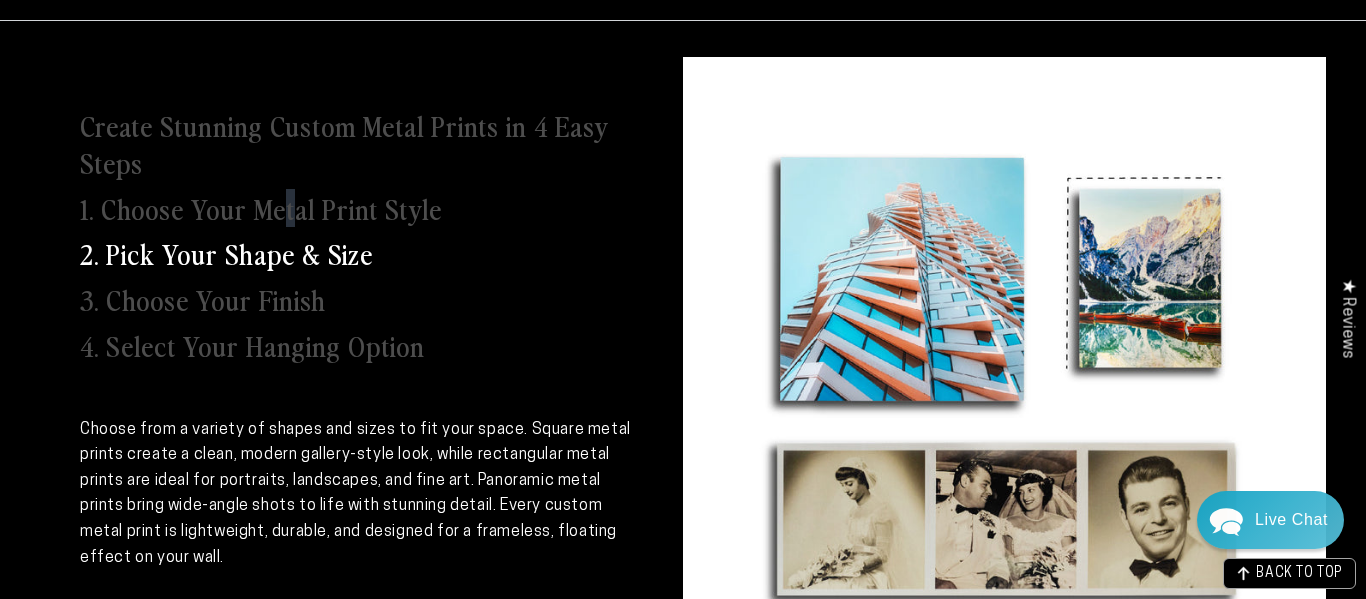 click on "Create Stunning Custom Metal Prints in 4 Easy Steps 1. Choose Your Metal Print Style 2. Pick Your Shape & Size 3. Choose Your Finish 4. Select Your Hanging Option" at bounding box center [361, 212] 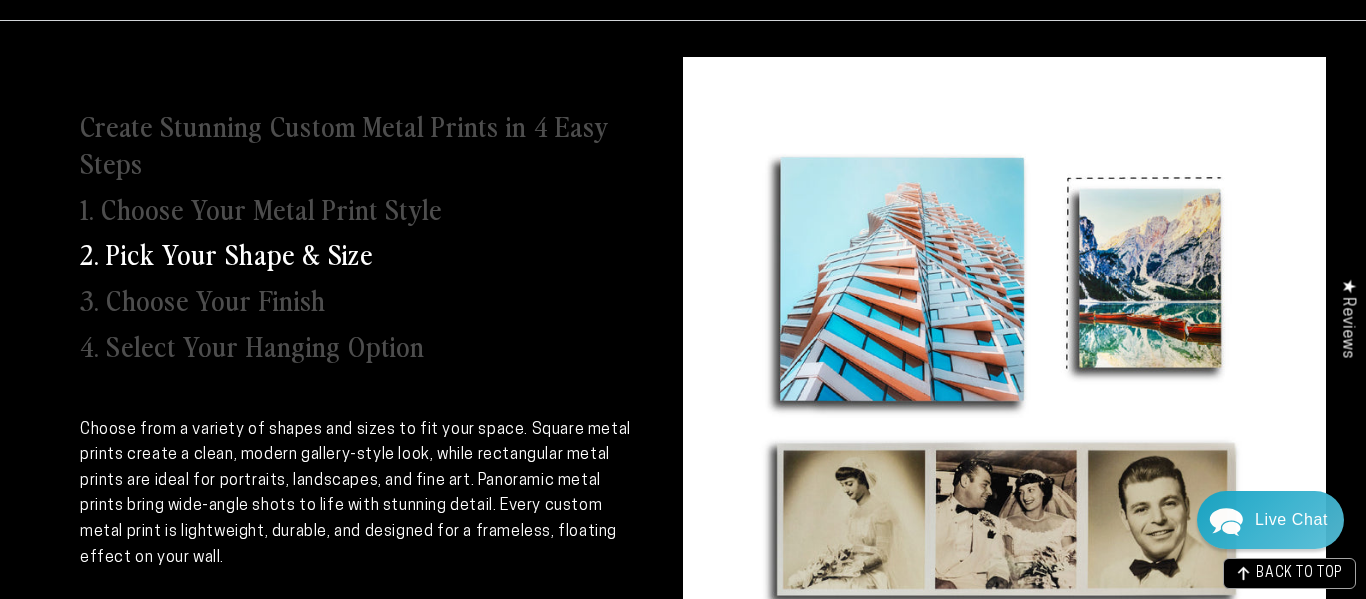 click on "2. Pick Your Shape & Size" at bounding box center (226, 253) 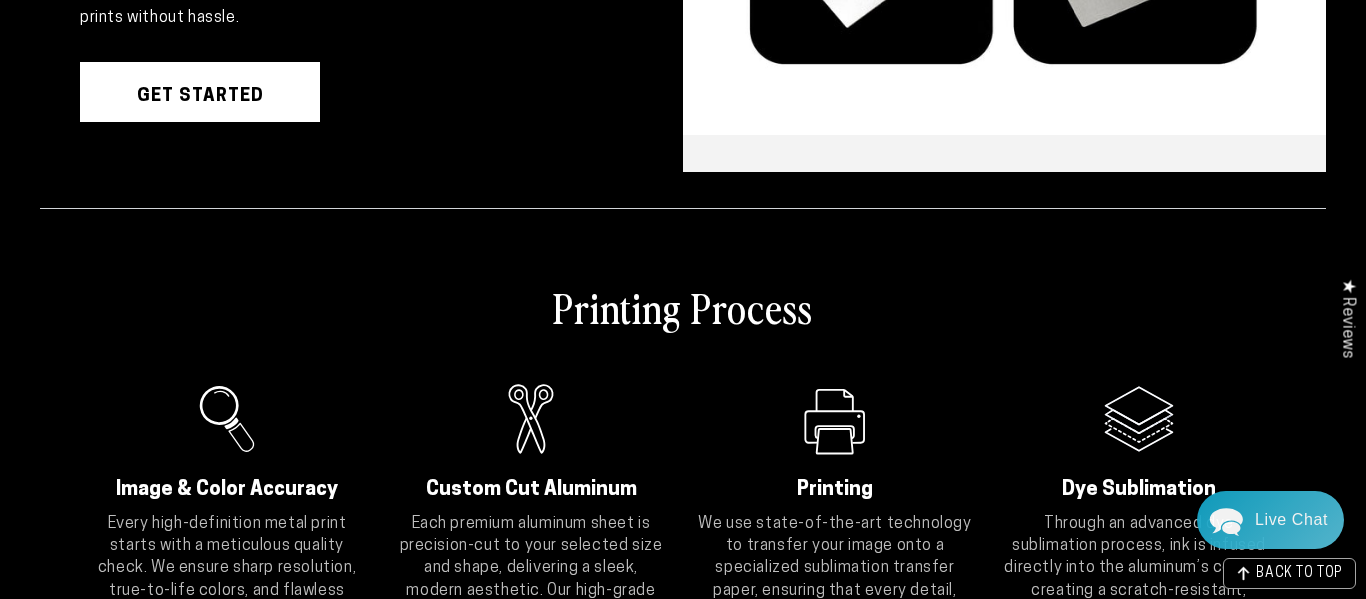 scroll, scrollTop: 1138, scrollLeft: 0, axis: vertical 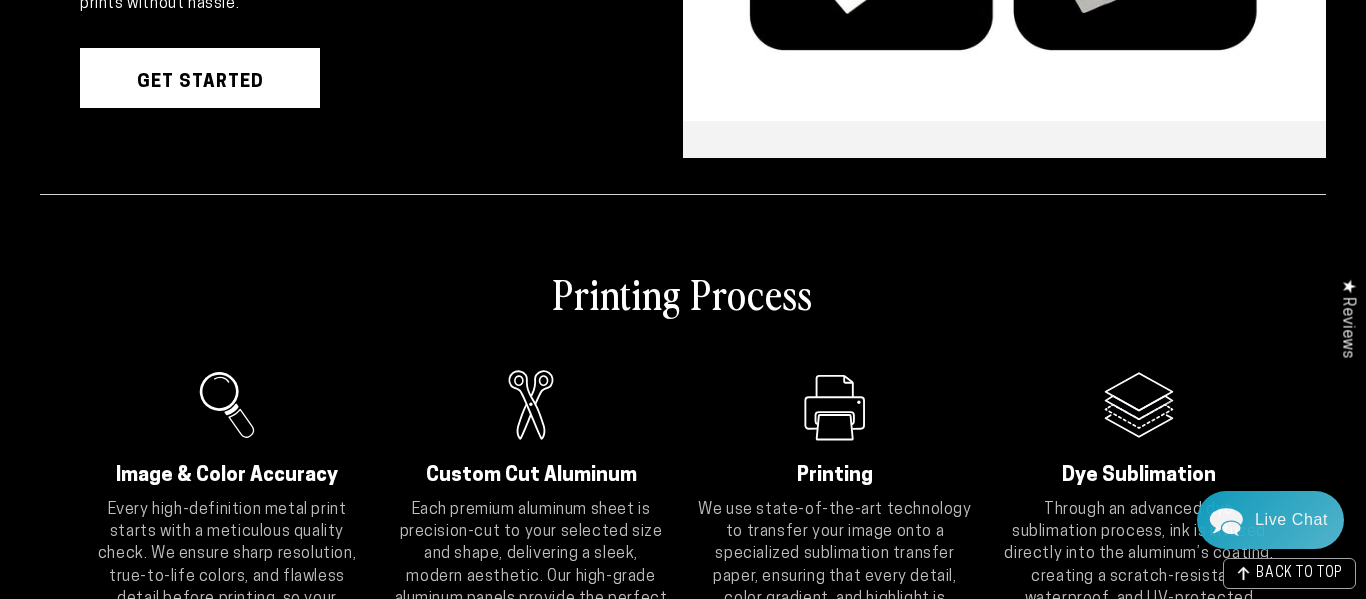 click on "Get Started" at bounding box center [200, 78] 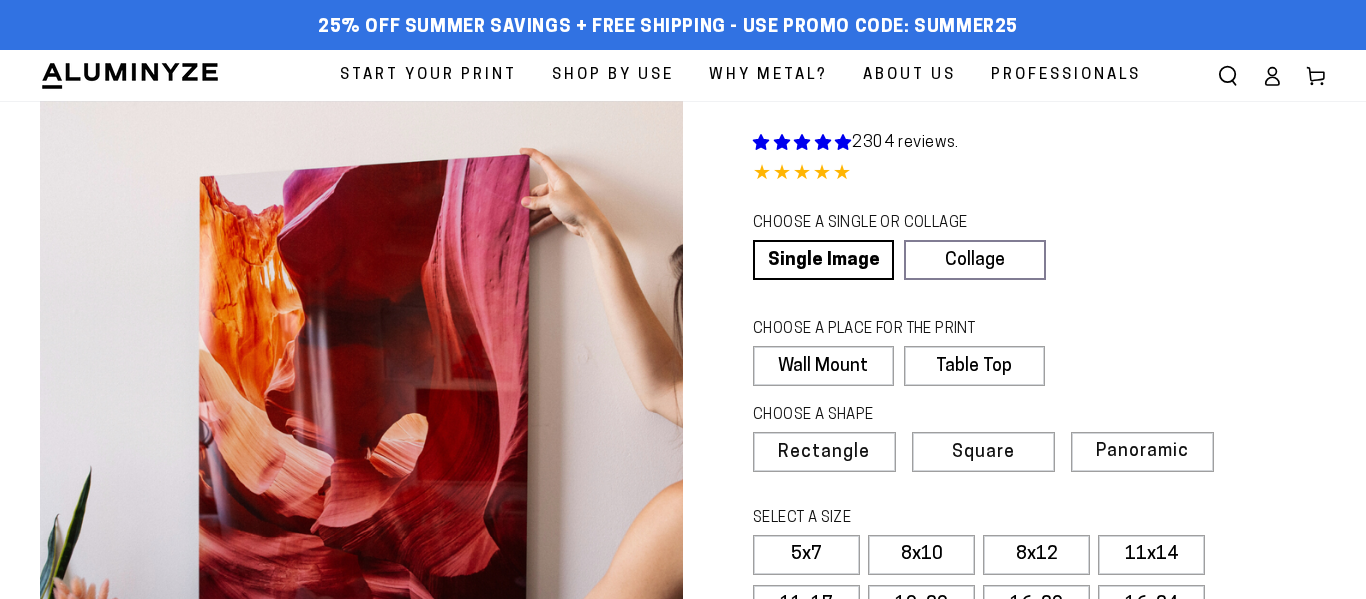 scroll, scrollTop: 257, scrollLeft: 0, axis: vertical 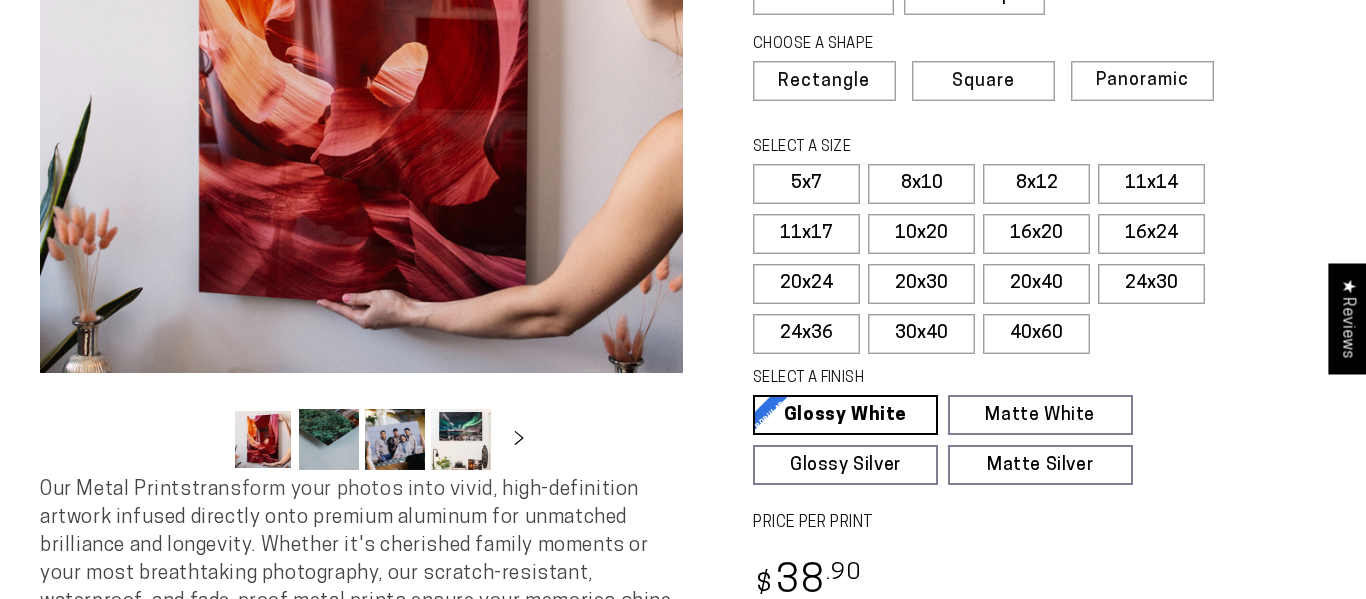 select on "**********" 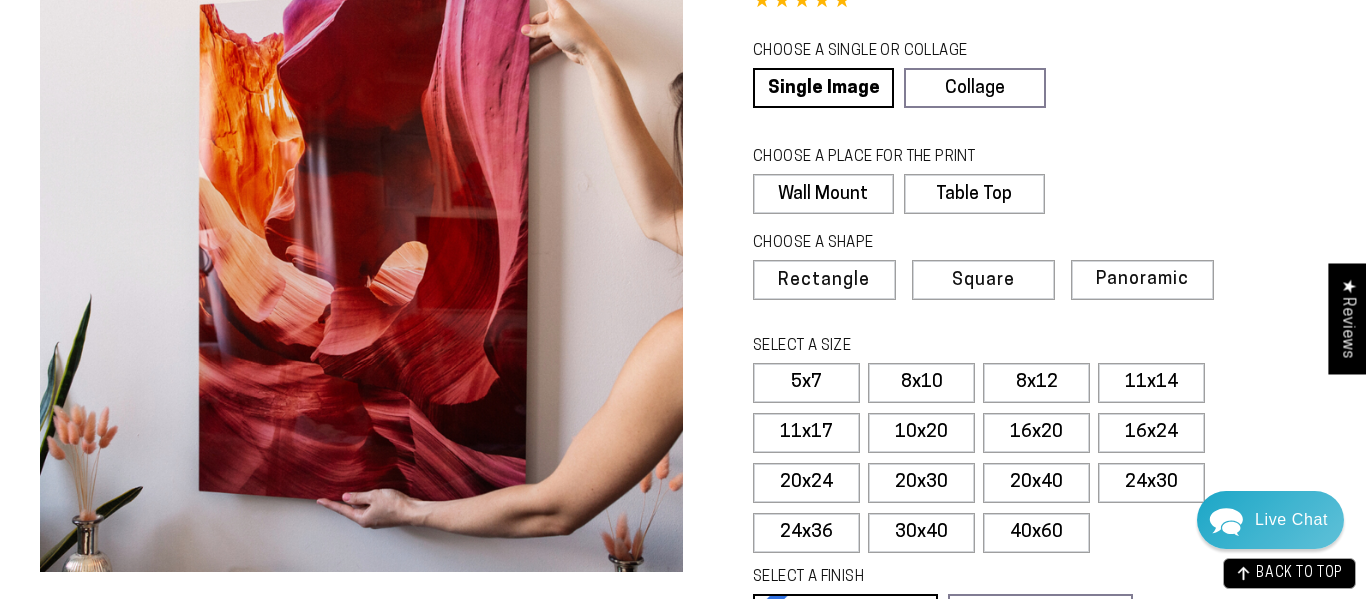 scroll, scrollTop: 0, scrollLeft: 0, axis: both 